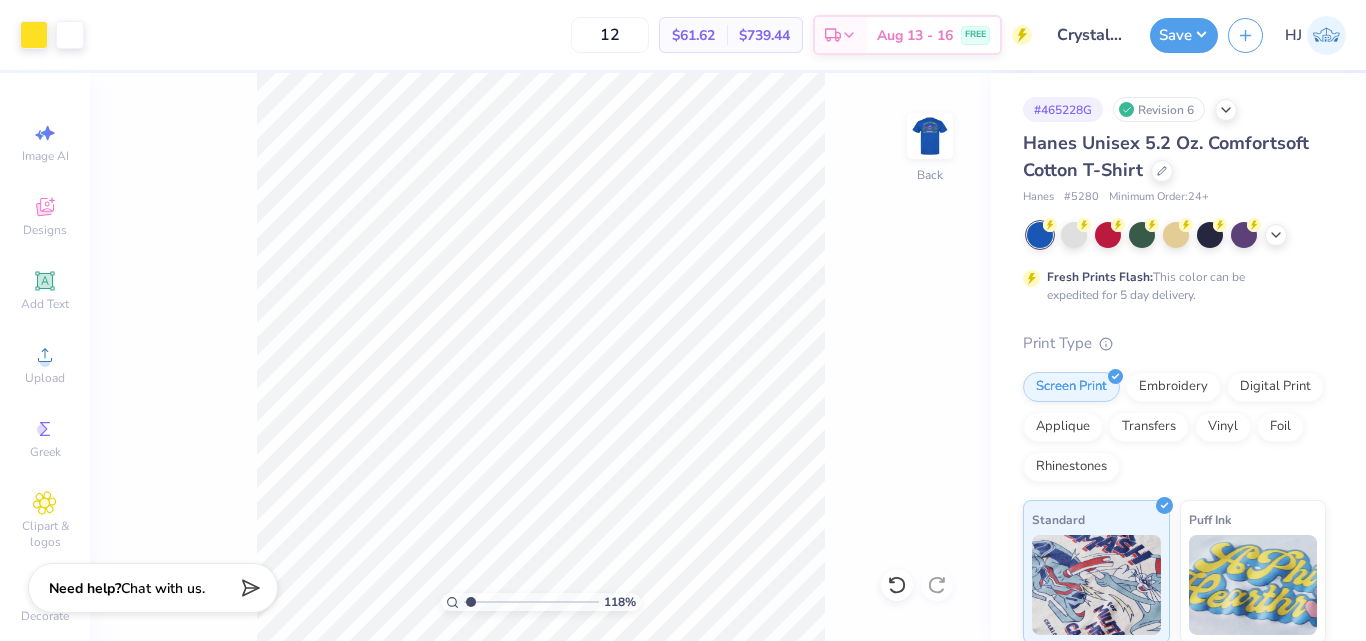 scroll, scrollTop: 0, scrollLeft: 0, axis: both 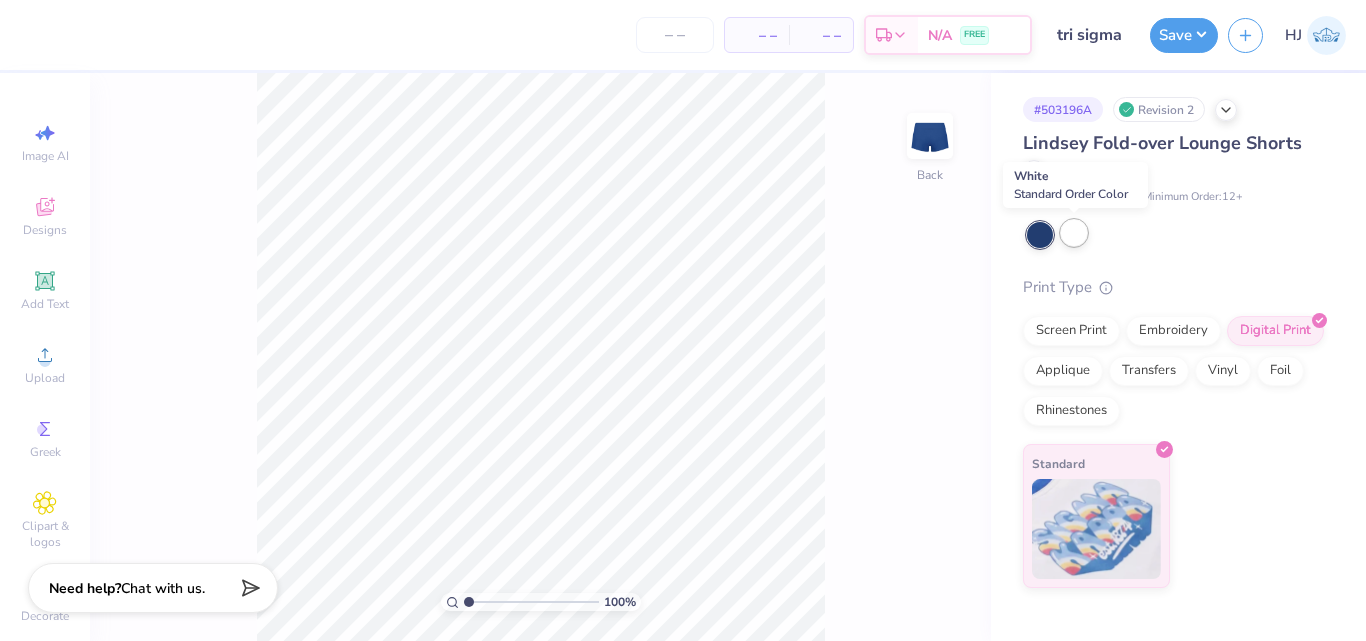 click at bounding box center [1074, 233] 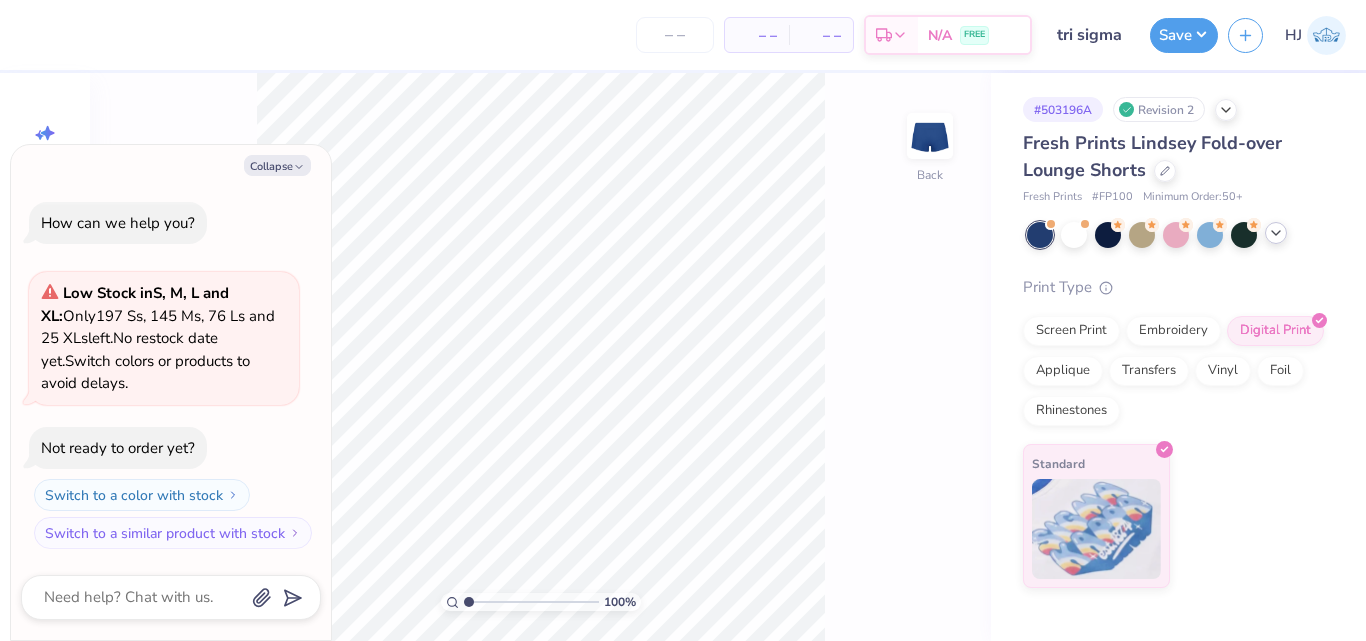 click 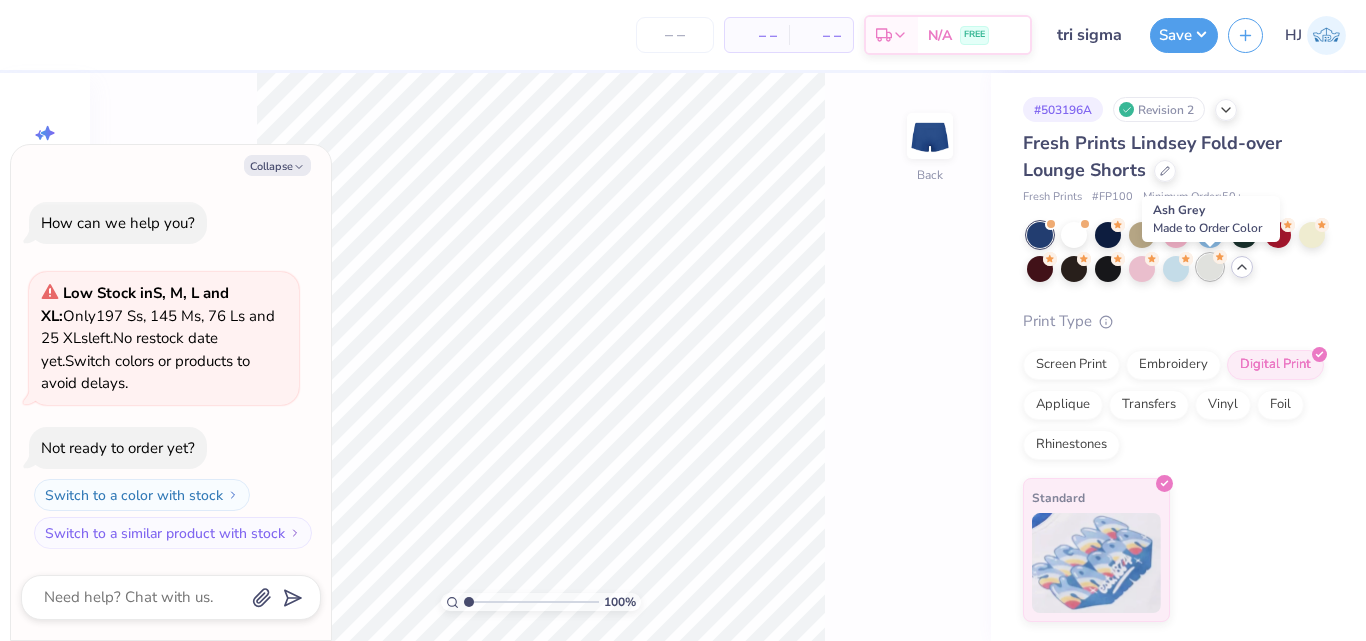click at bounding box center [1210, 267] 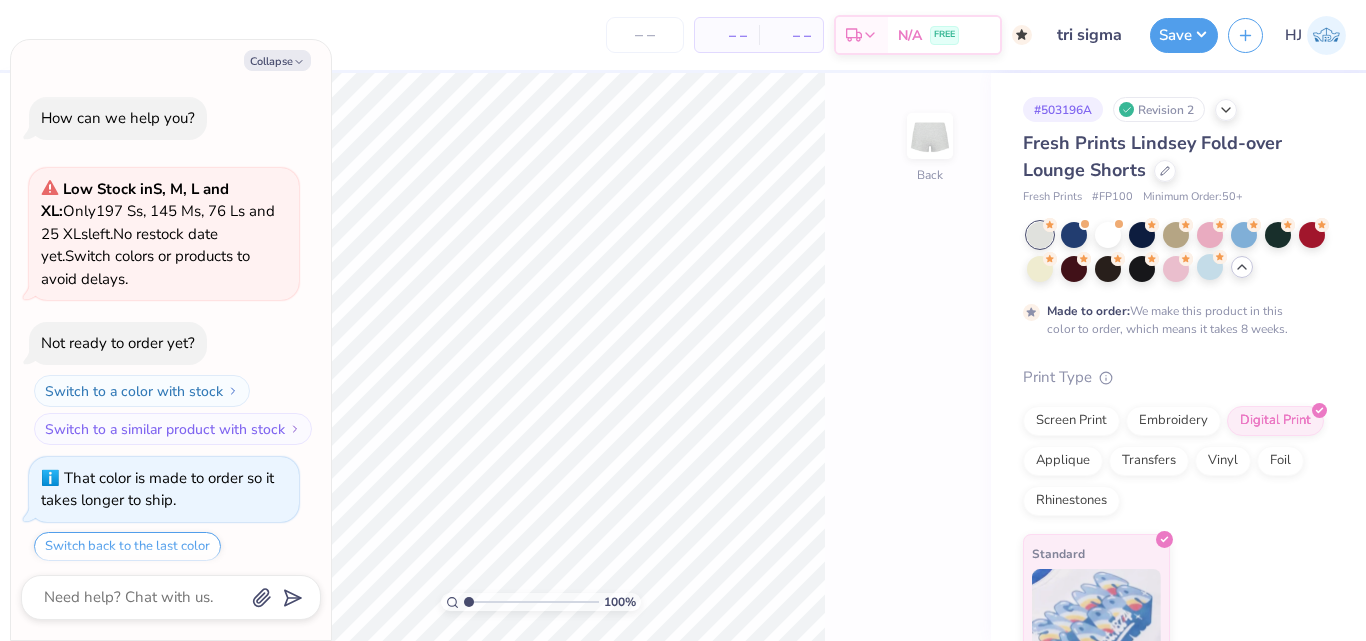 scroll, scrollTop: 62, scrollLeft: 0, axis: vertical 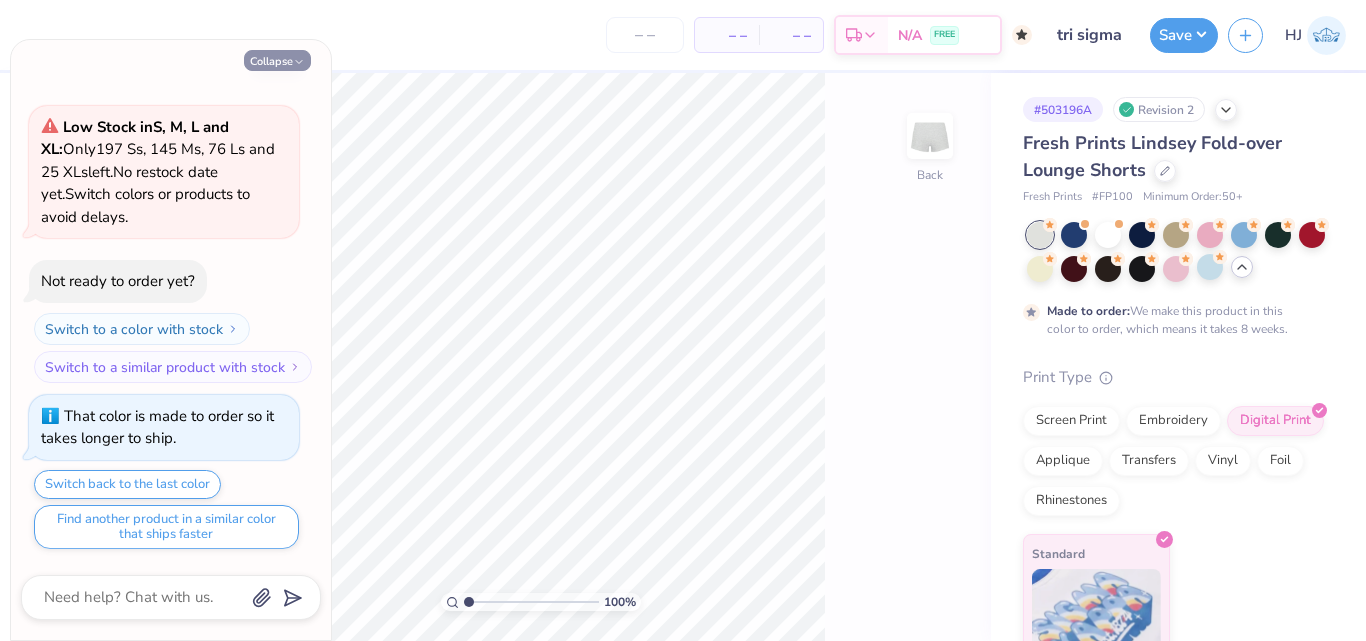 click on "Collapse" at bounding box center (277, 60) 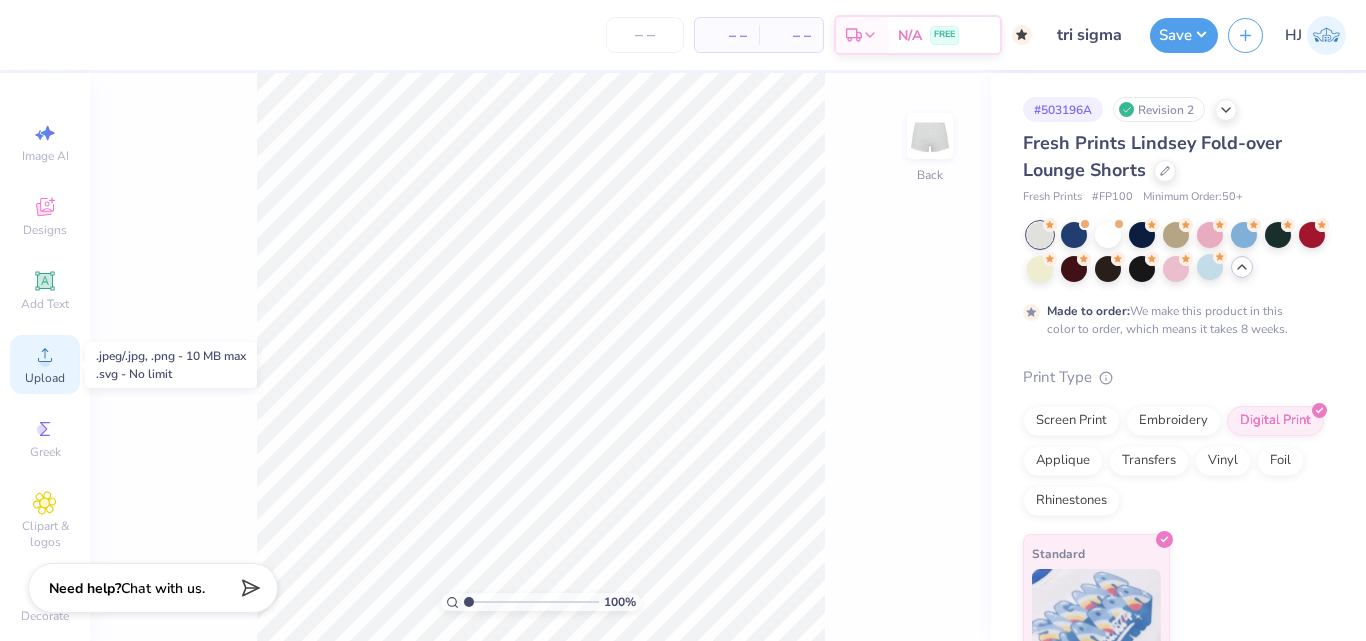 click 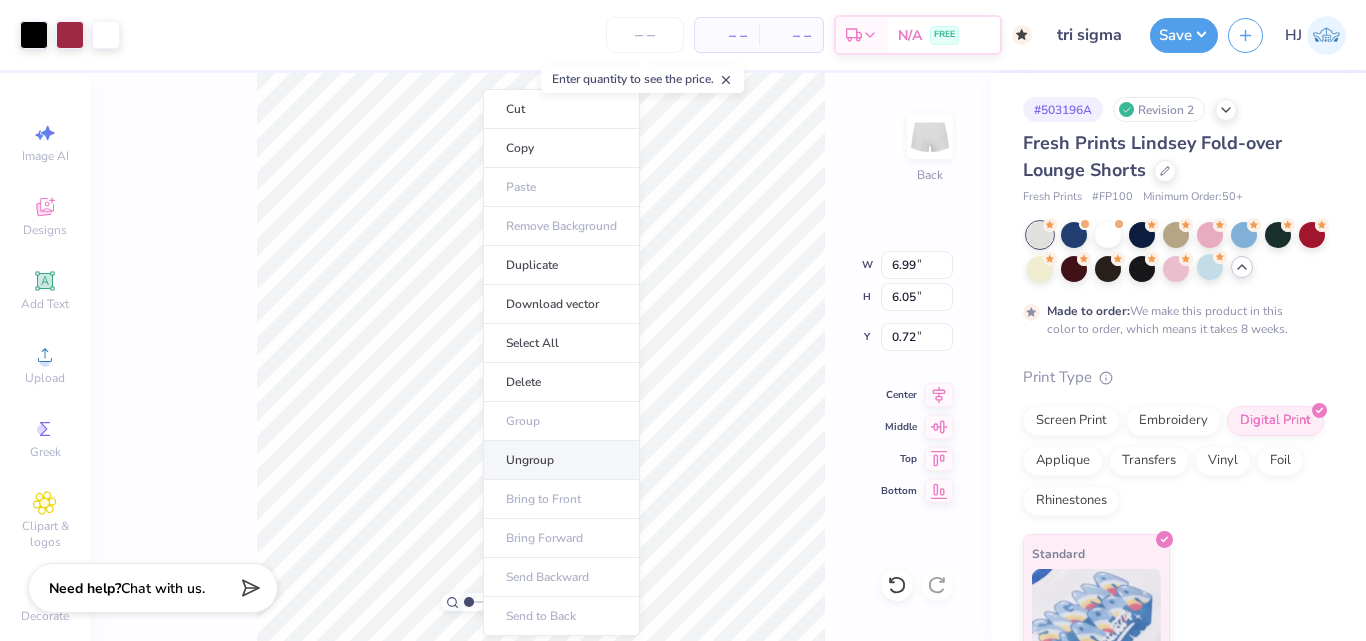 click on "Ungroup" at bounding box center (561, 460) 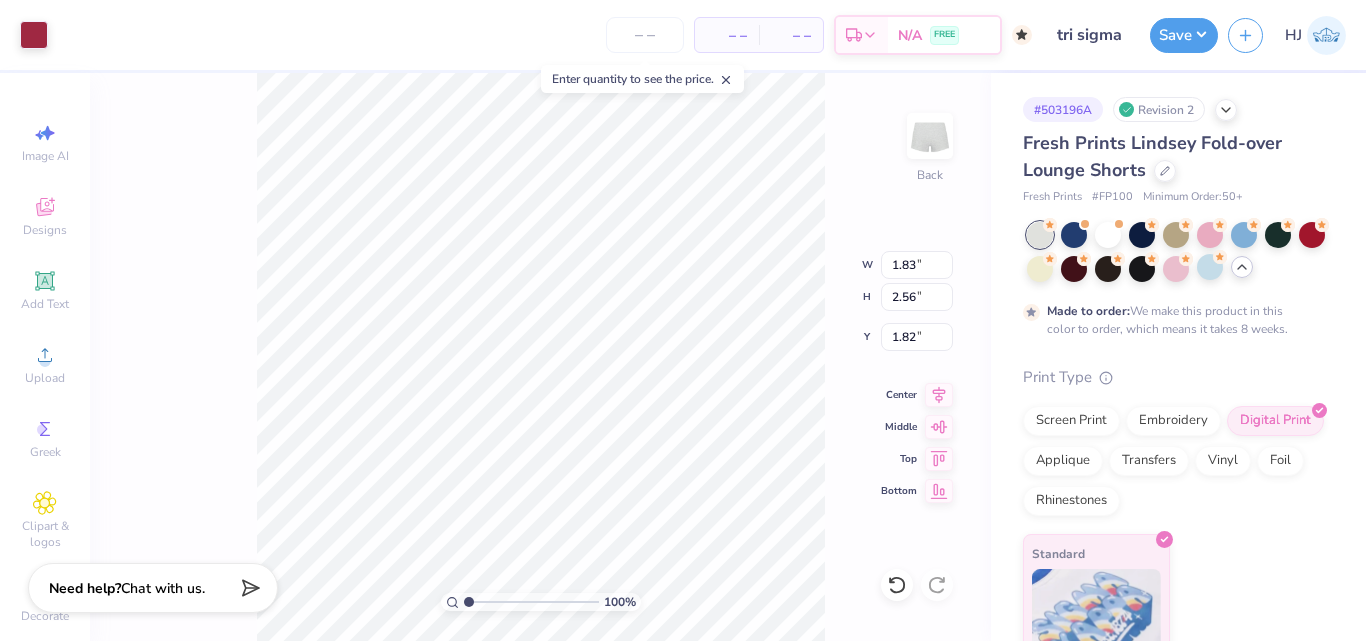 click on "100  % Back W 1.83 1.83 " H 2.56 2.56 " Y 1.82 1.82 " Center Middle Top Bottom" at bounding box center [540, 357] 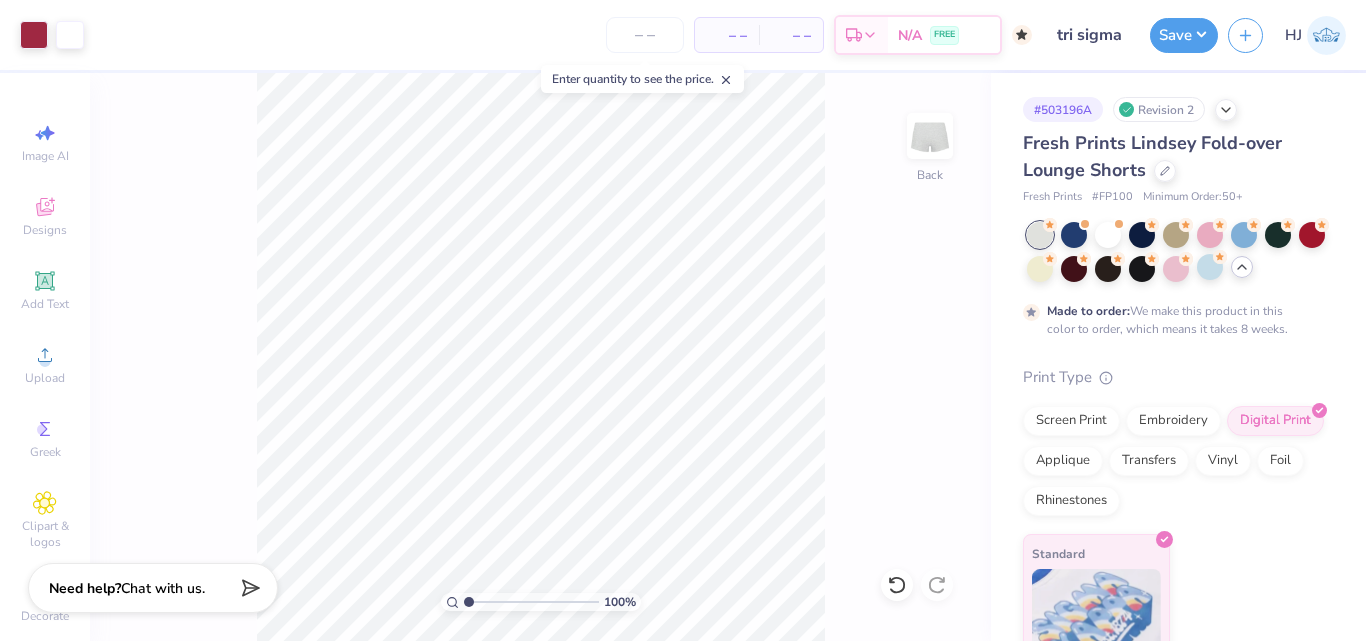 click on "100  % Back" at bounding box center [540, 357] 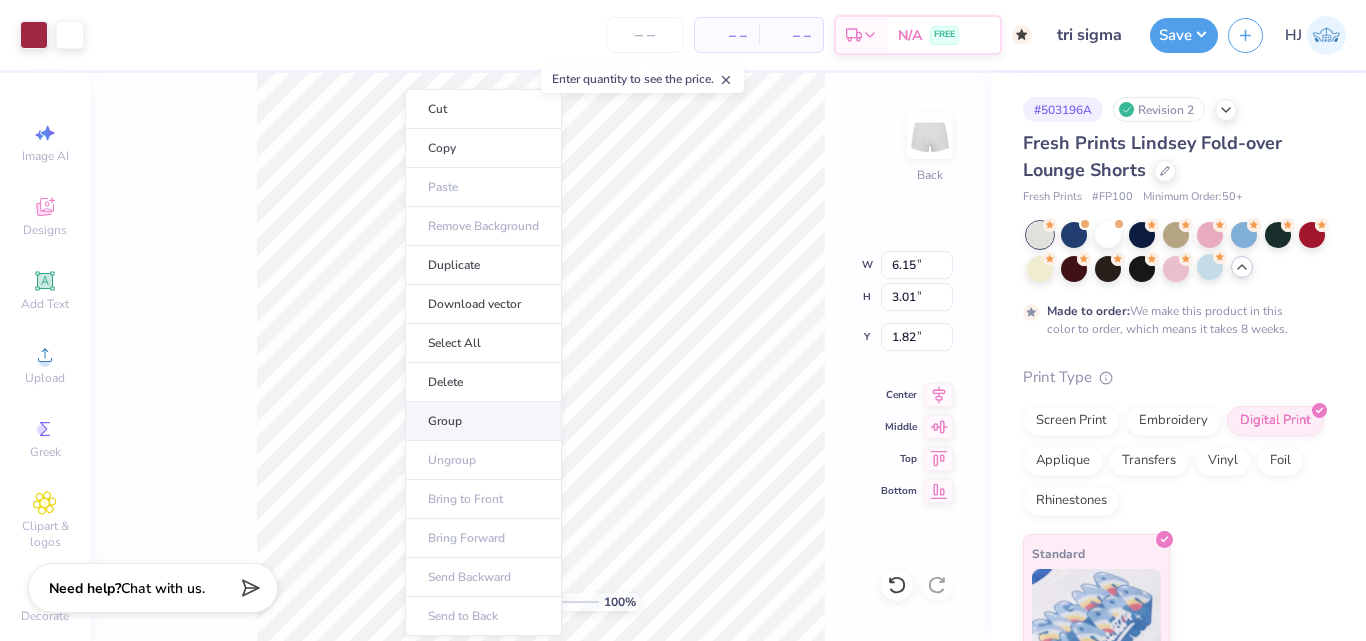 click on "Group" at bounding box center [483, 421] 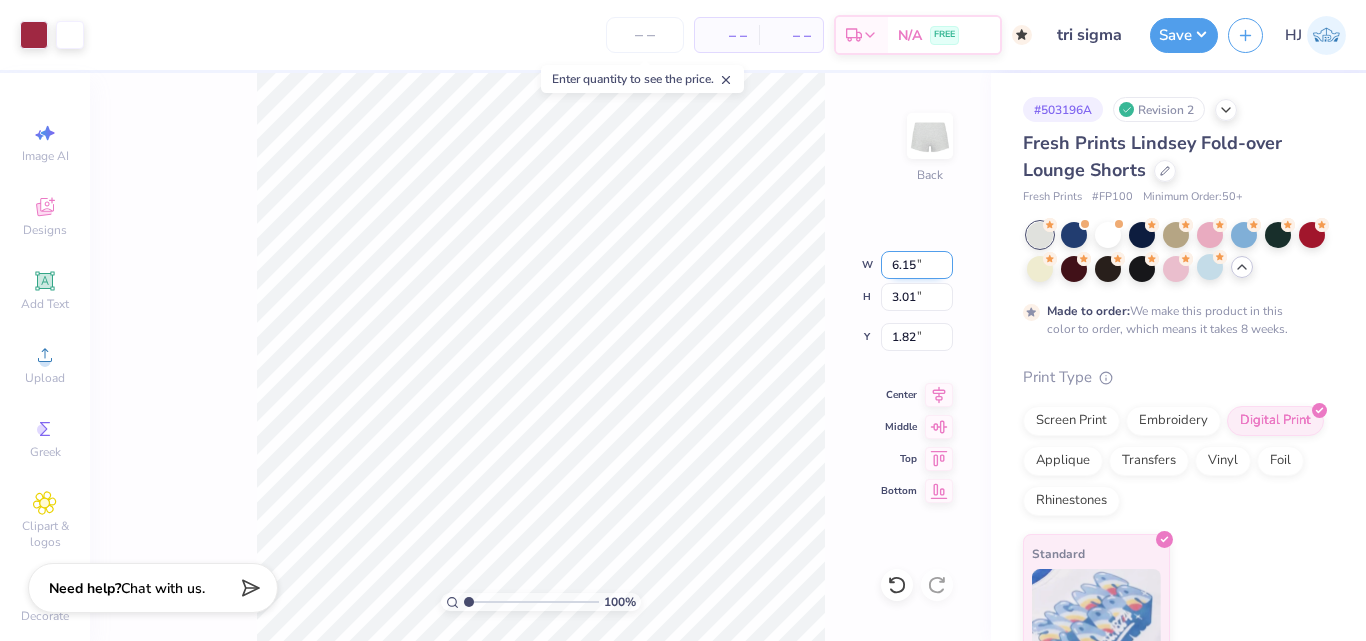 click on "6.15" at bounding box center [917, 265] 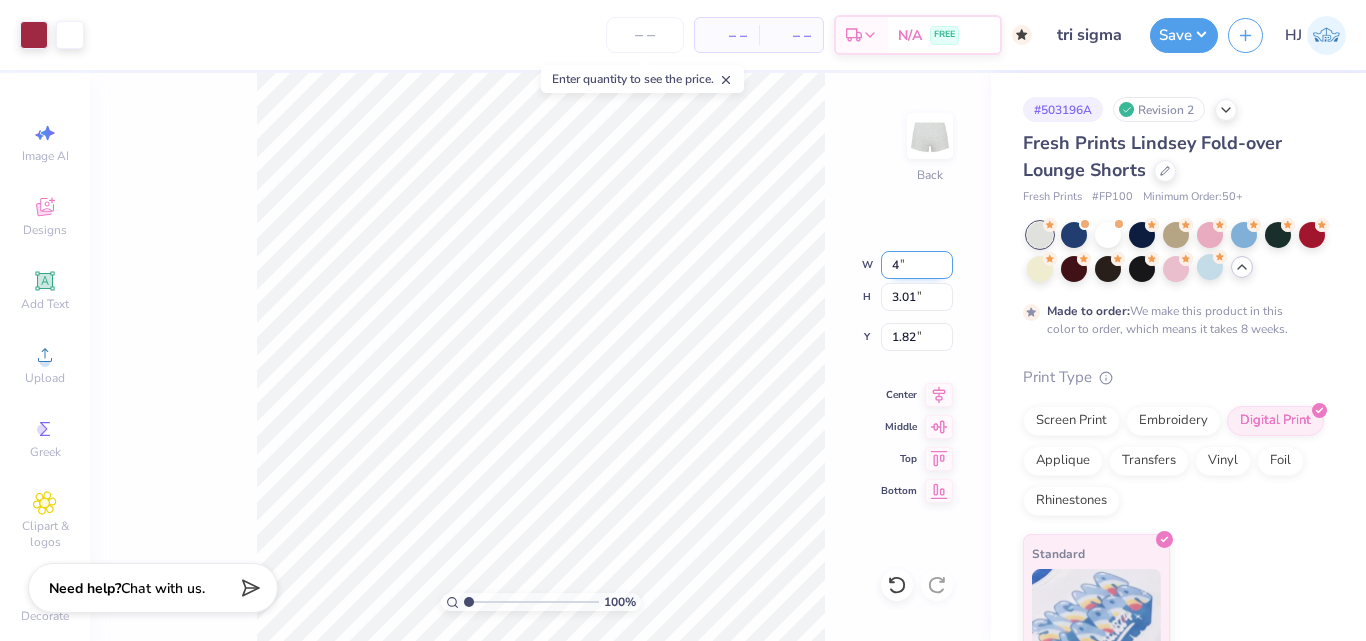 type on "4.00" 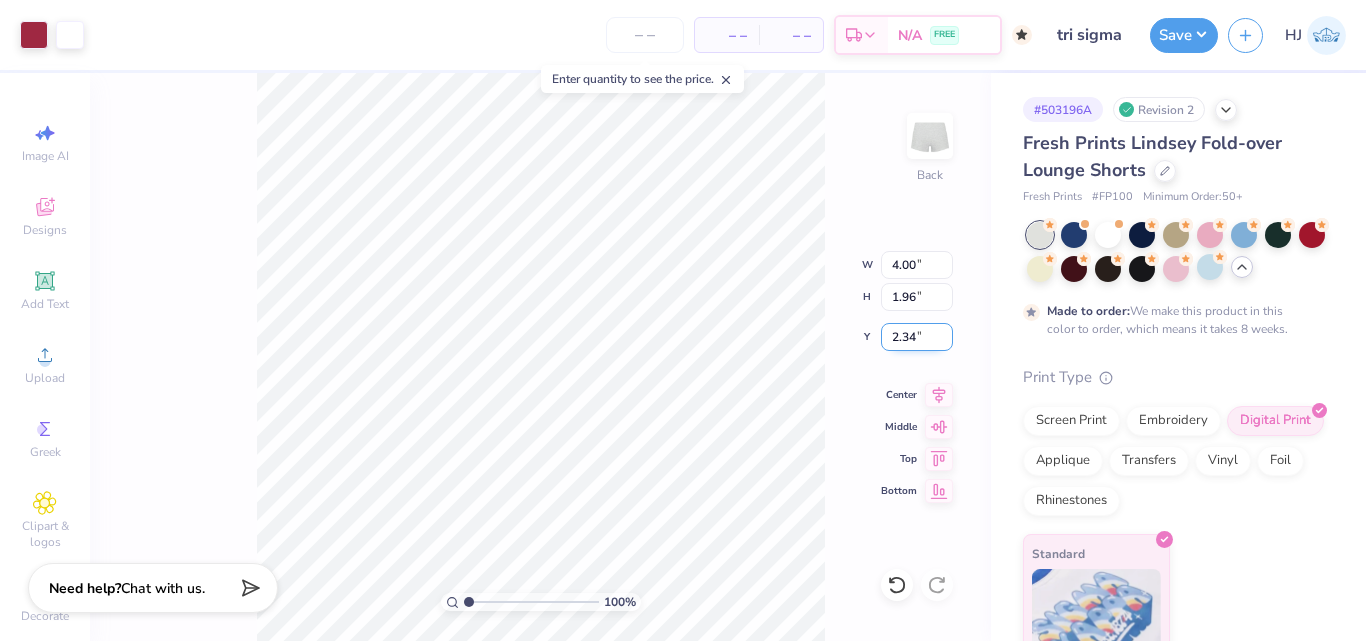 click on "2.34" at bounding box center (917, 337) 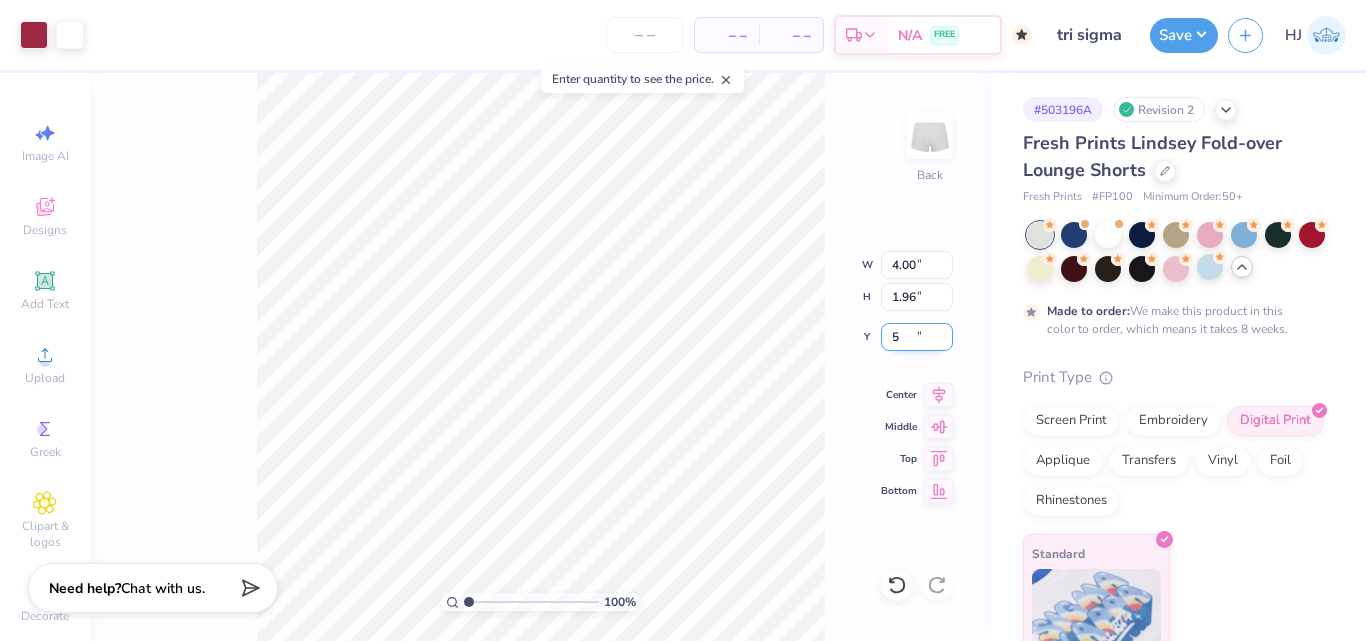 type on "5.00" 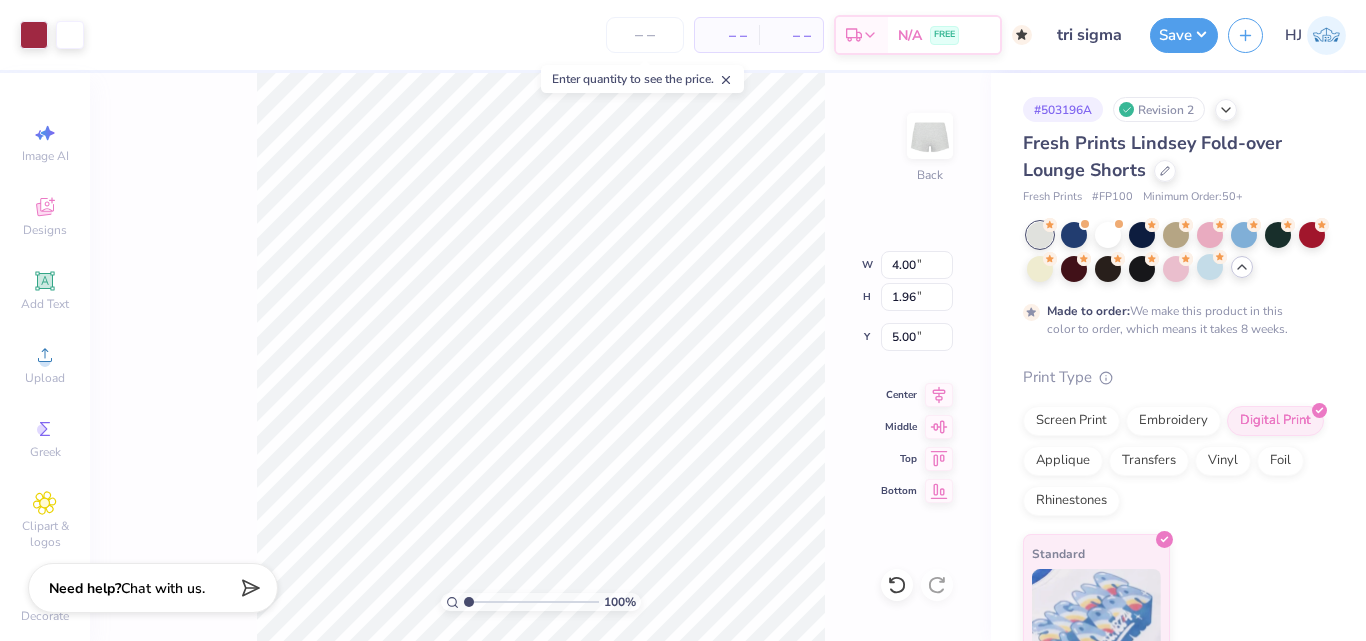 type on "4.51" 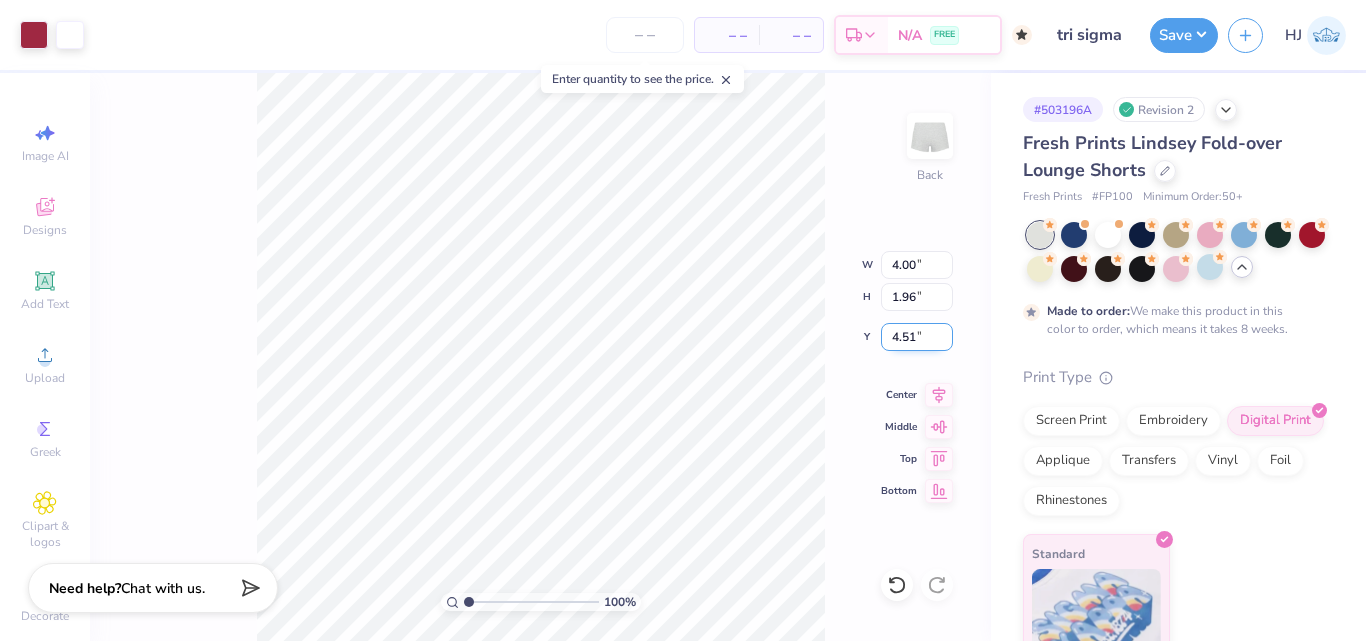 click on "4.51" at bounding box center [917, 337] 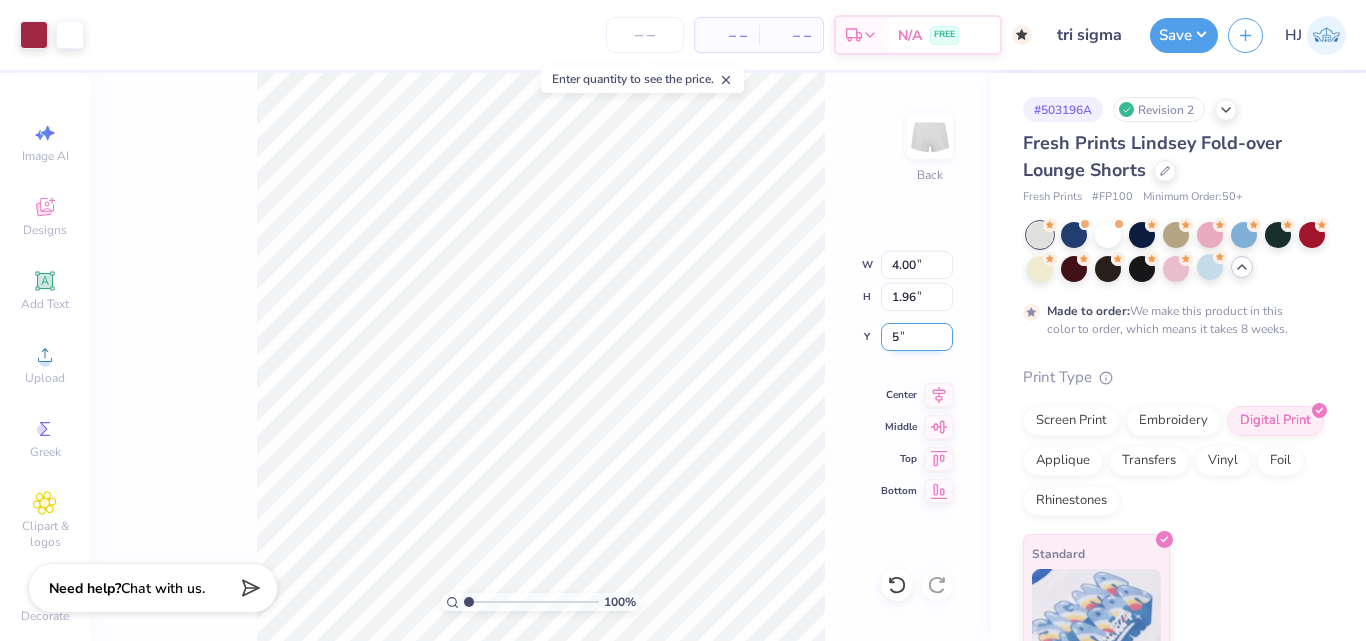 type on "5.00" 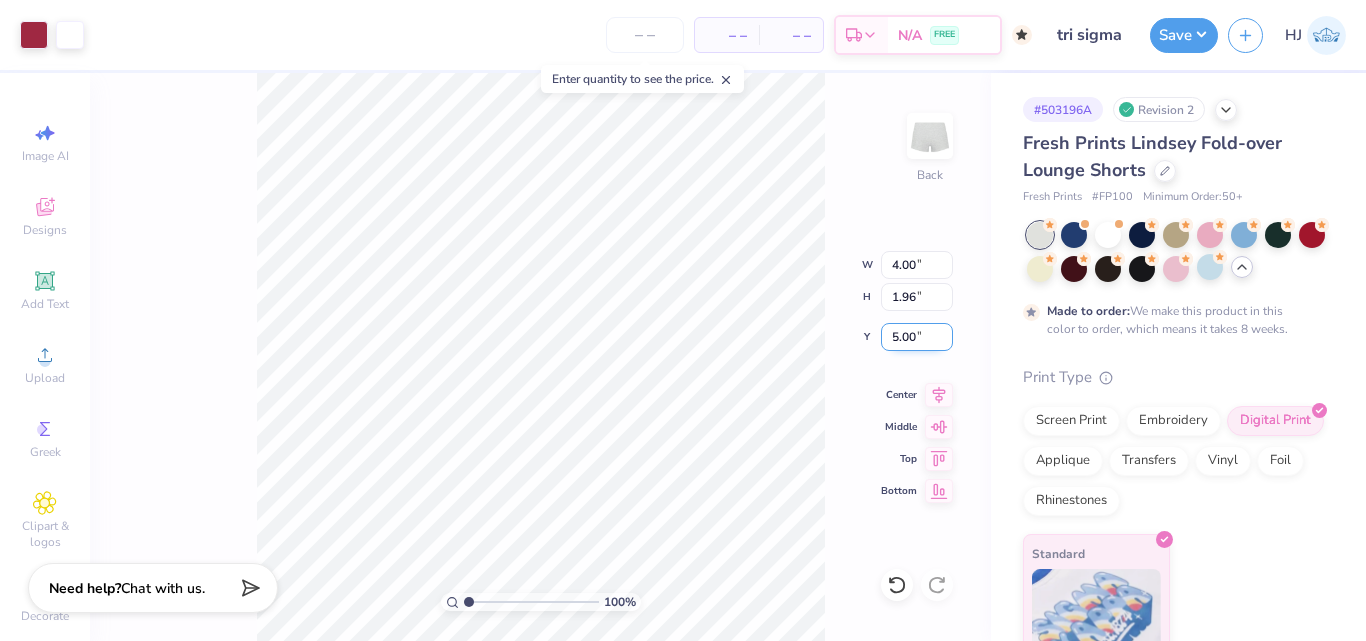 click on "5.00" at bounding box center [917, 337] 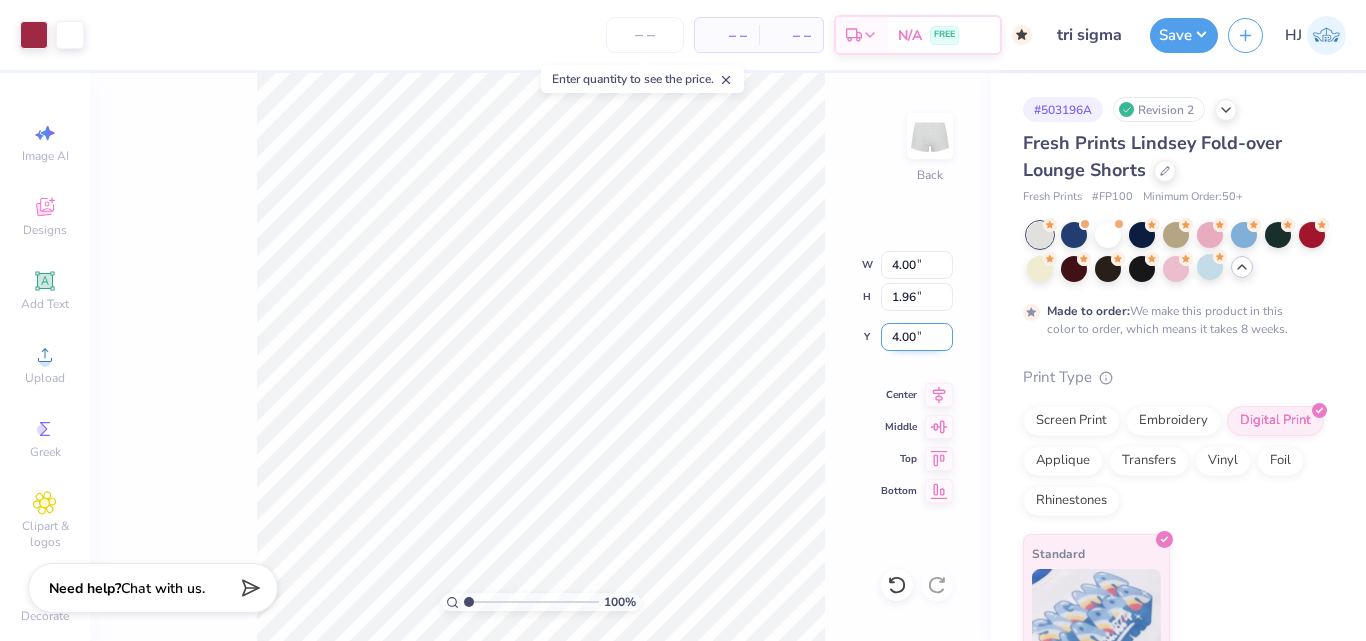 click on "4.00" at bounding box center [917, 337] 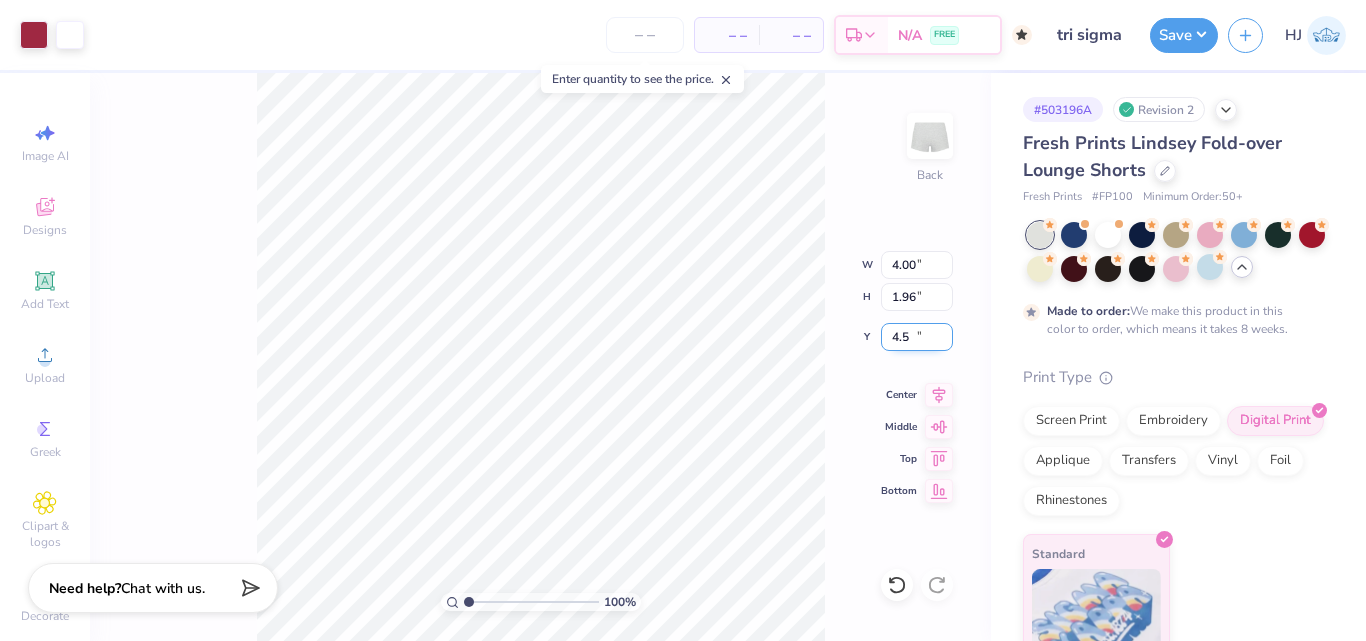 type on "4.50" 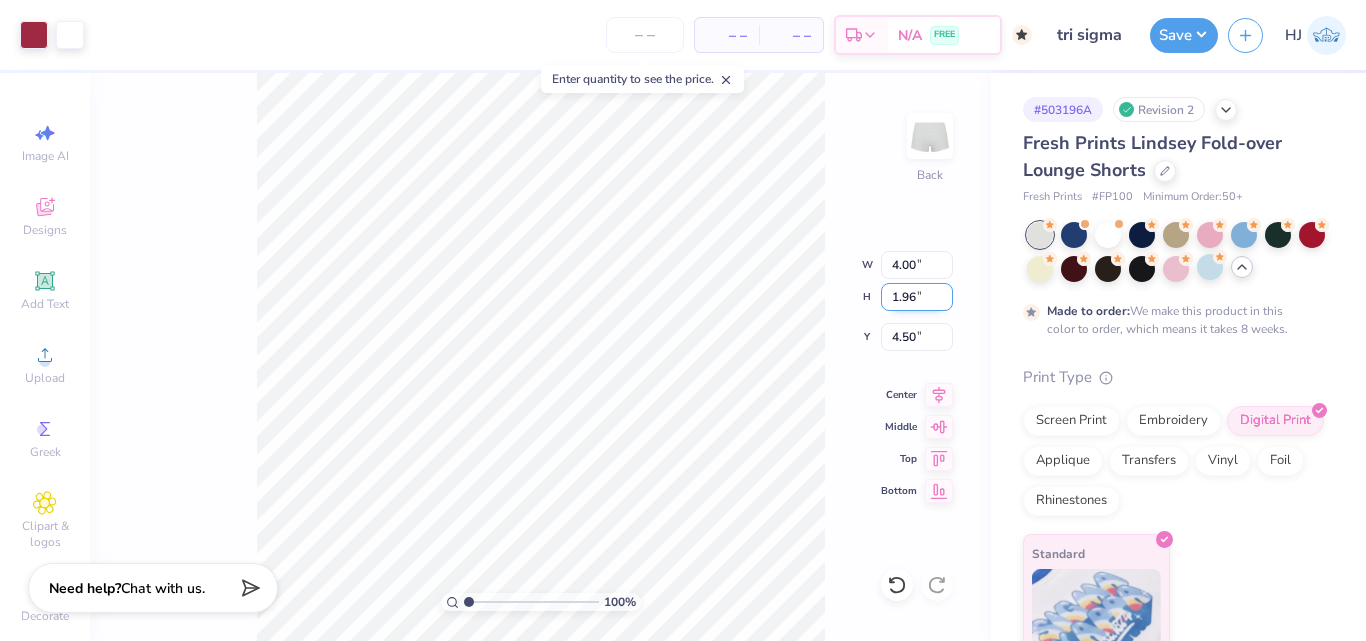 click on "1.96" at bounding box center (917, 297) 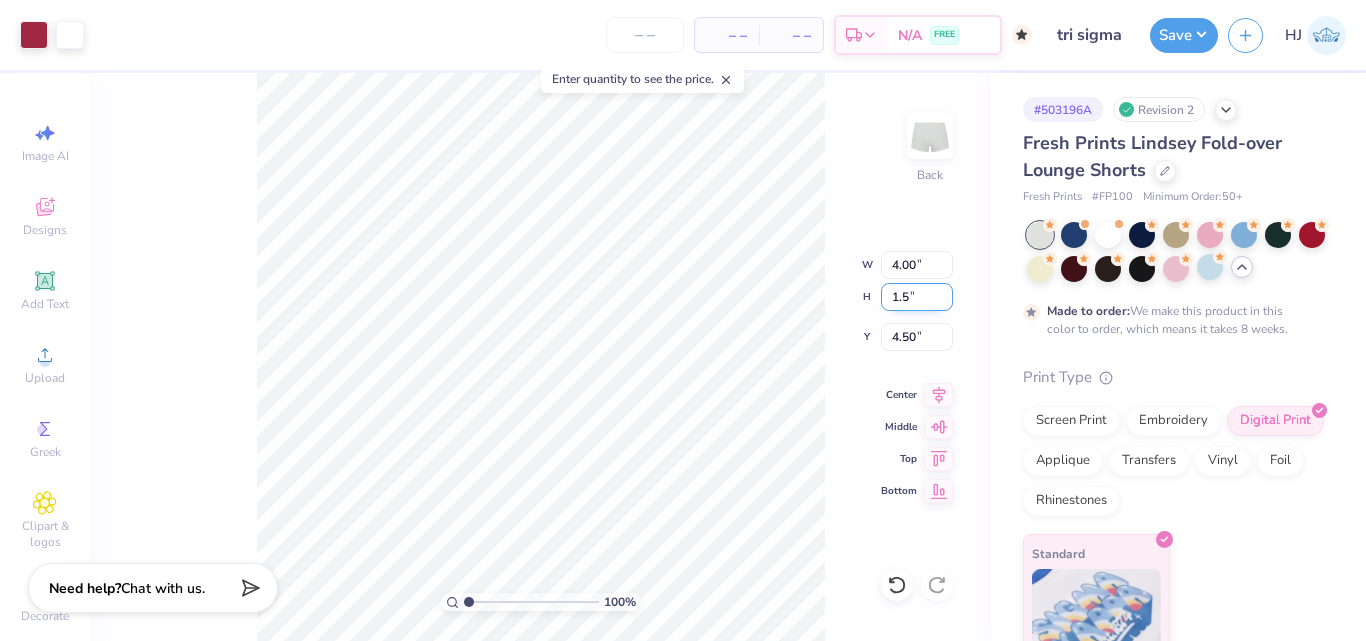 type on "1.5" 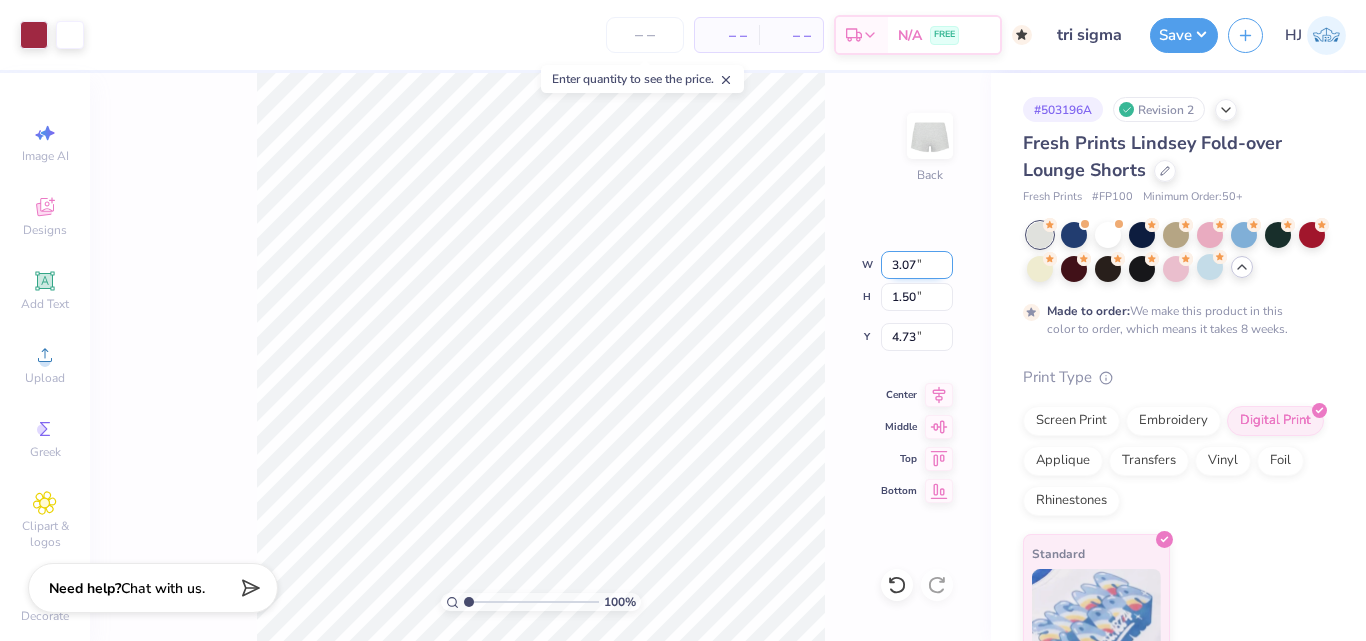 click on "3.07" at bounding box center (917, 265) 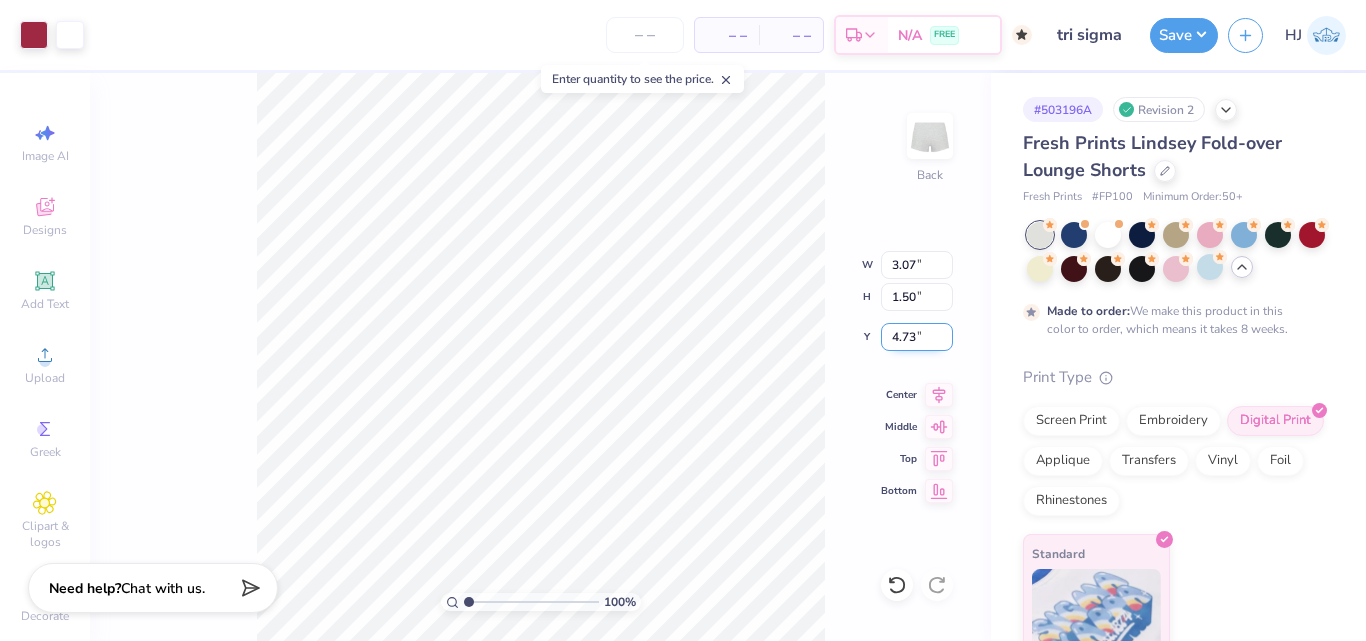click on "4.73" at bounding box center (917, 337) 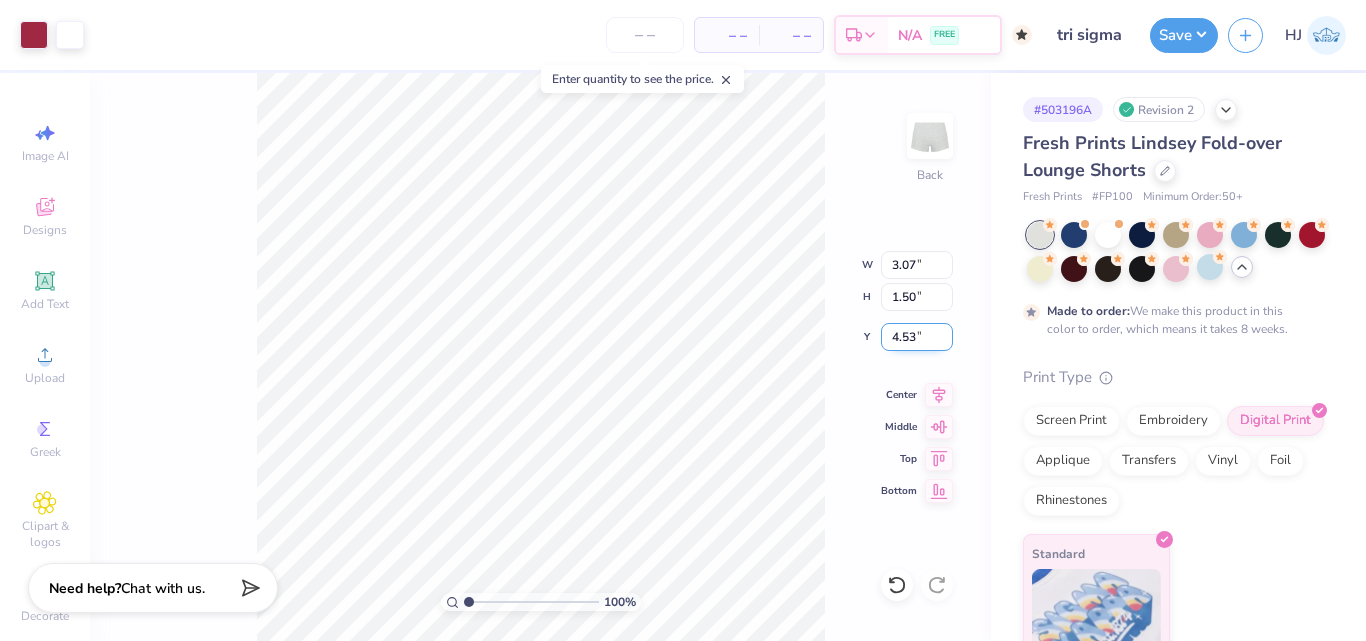 drag, startPoint x: 911, startPoint y: 335, endPoint x: 927, endPoint y: 337, distance: 16.124516 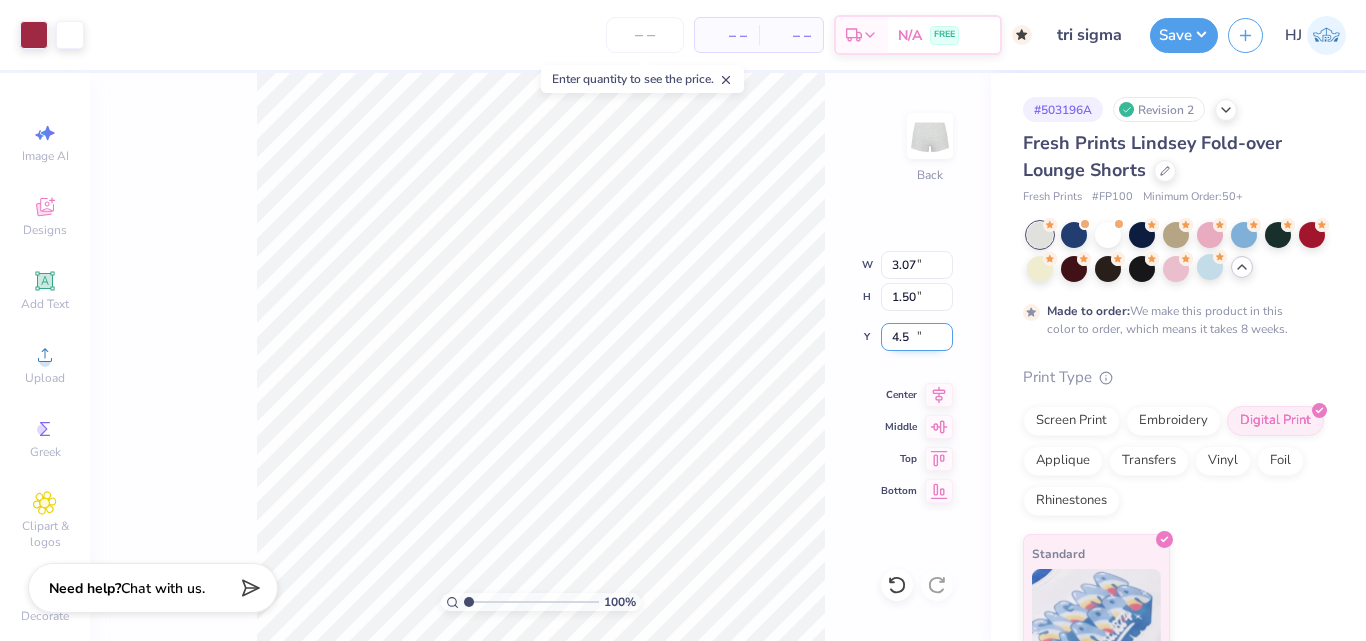 type on "4.50" 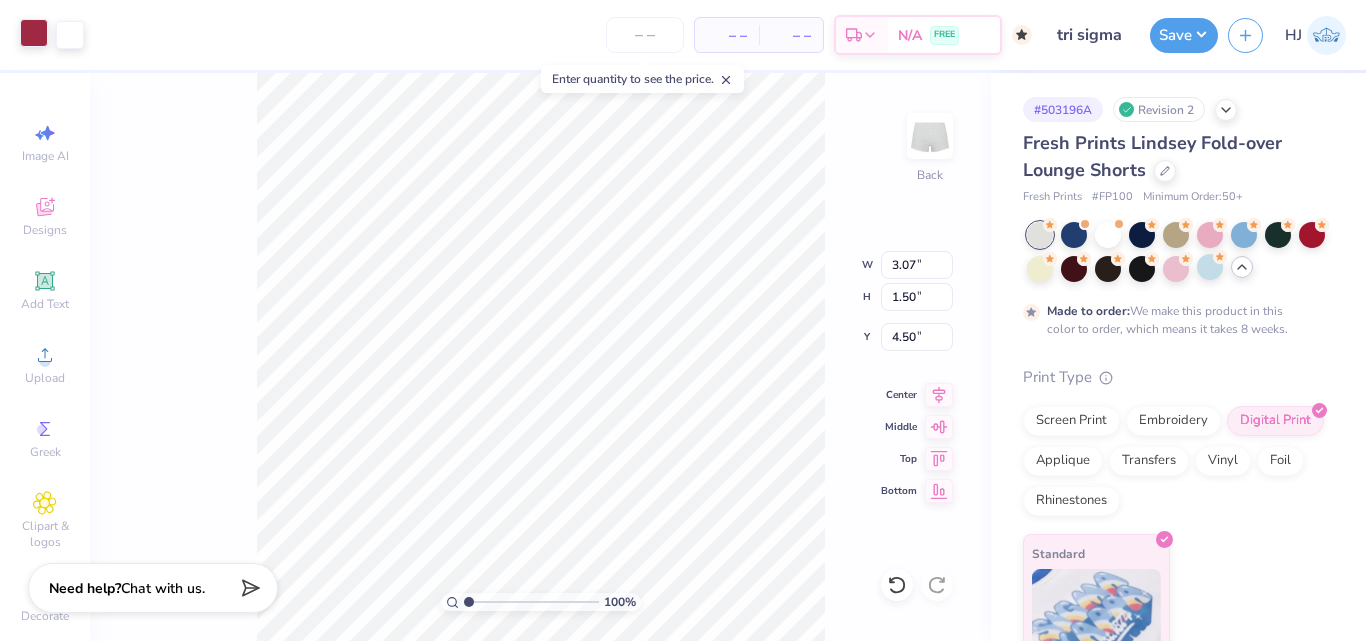 click at bounding box center [34, 33] 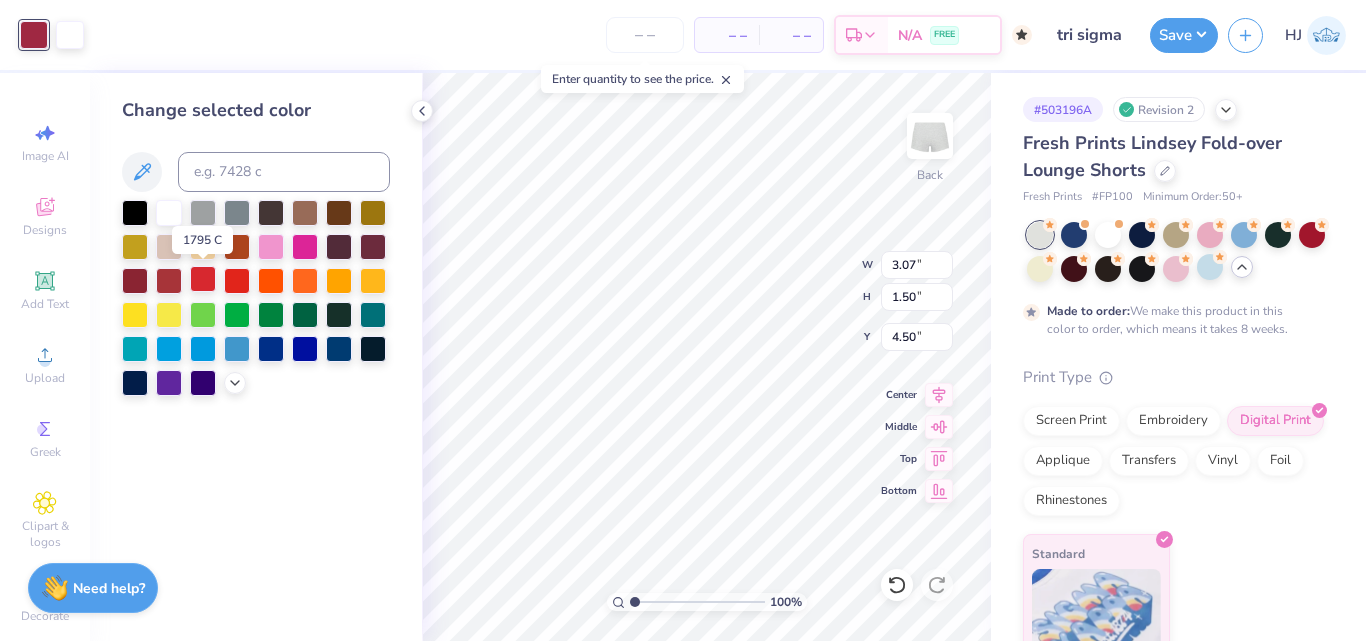 click at bounding box center (203, 279) 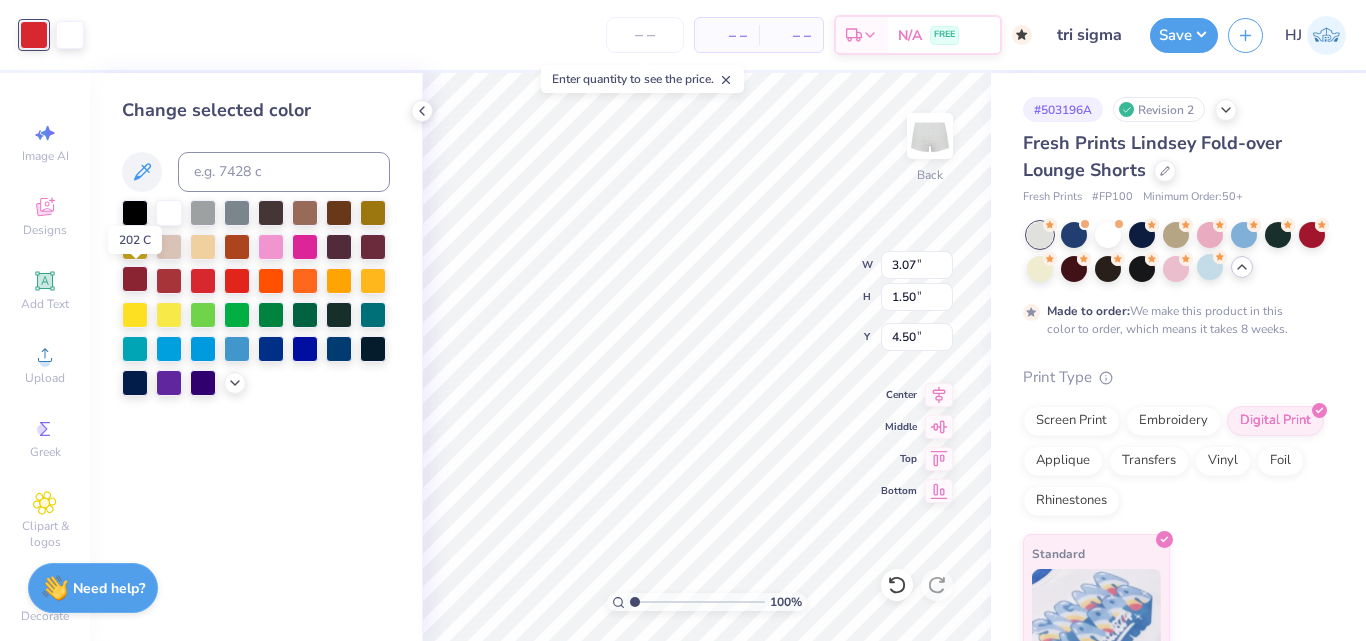 click at bounding box center (135, 279) 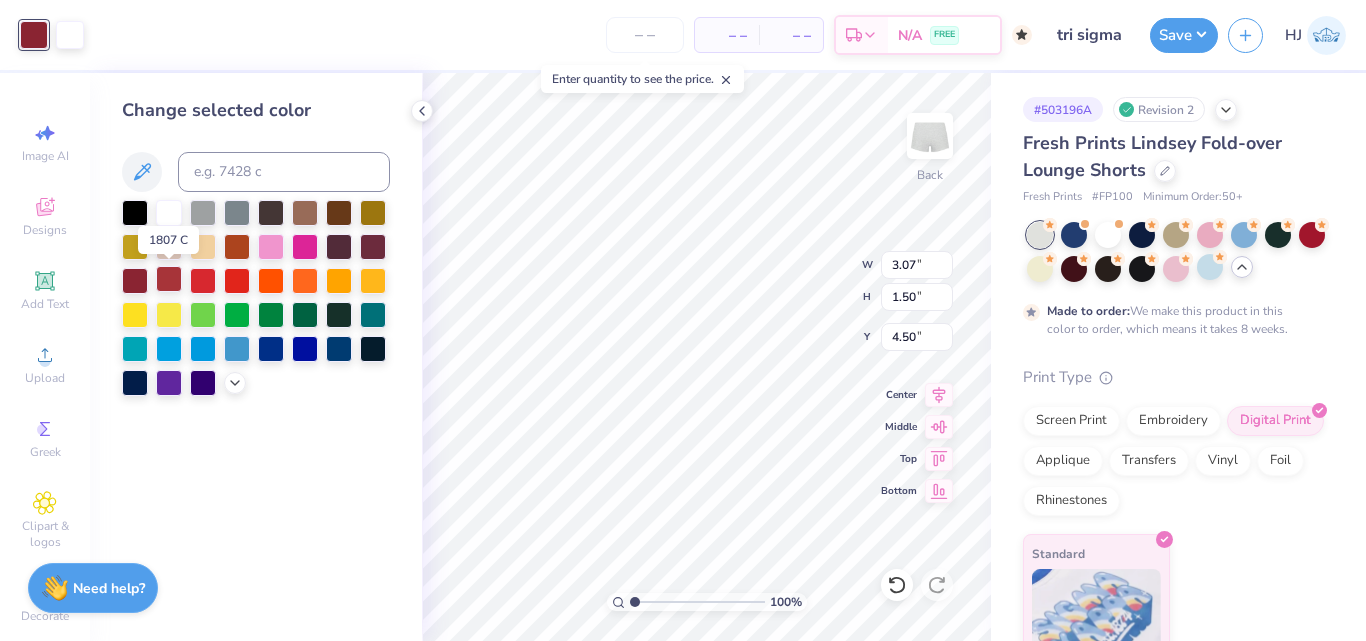 click at bounding box center (169, 279) 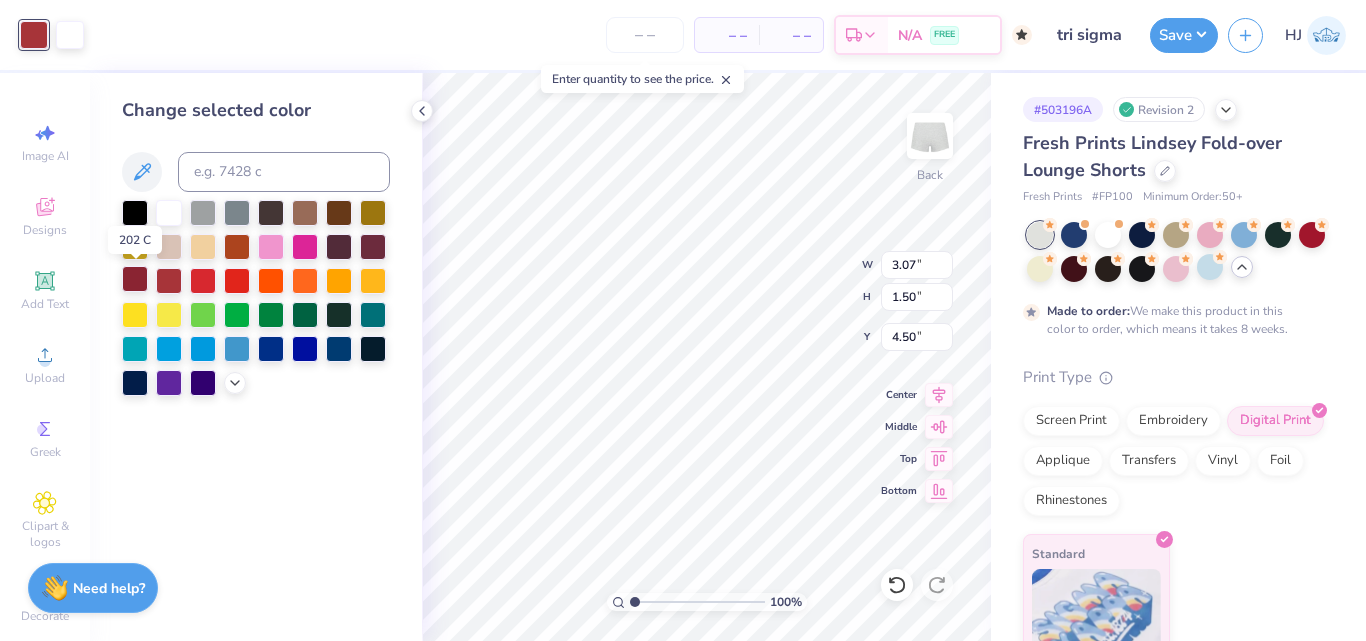 click at bounding box center [135, 279] 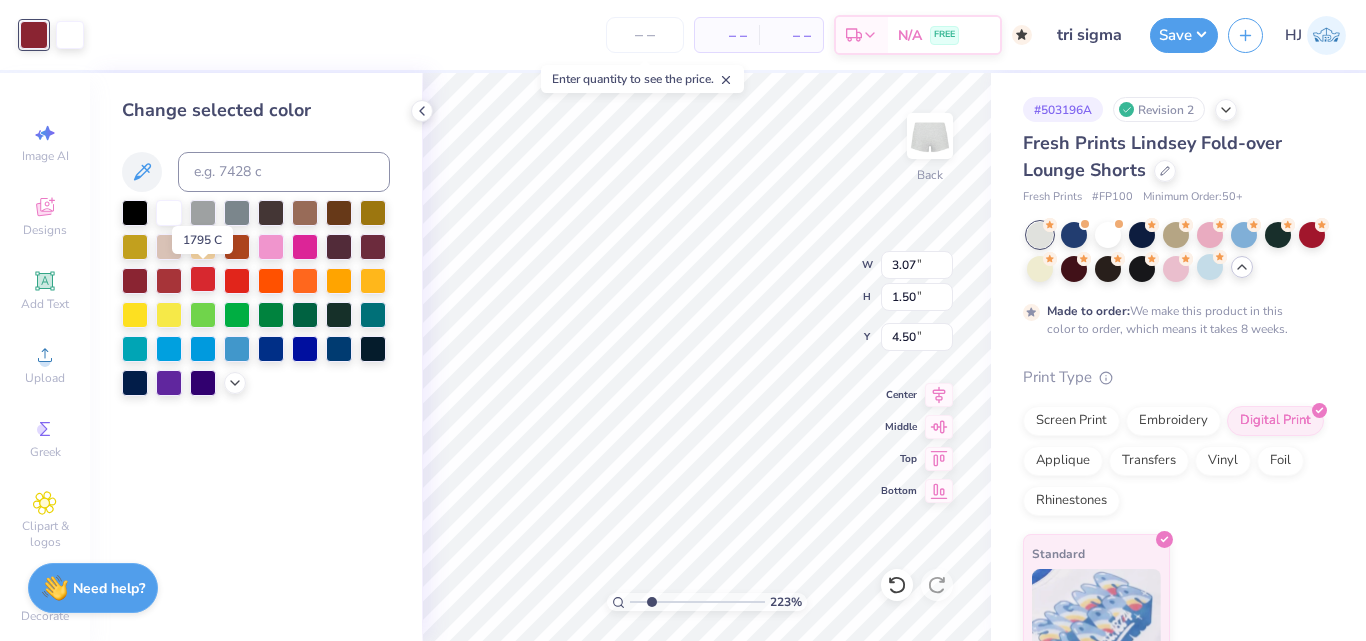 click at bounding box center (203, 279) 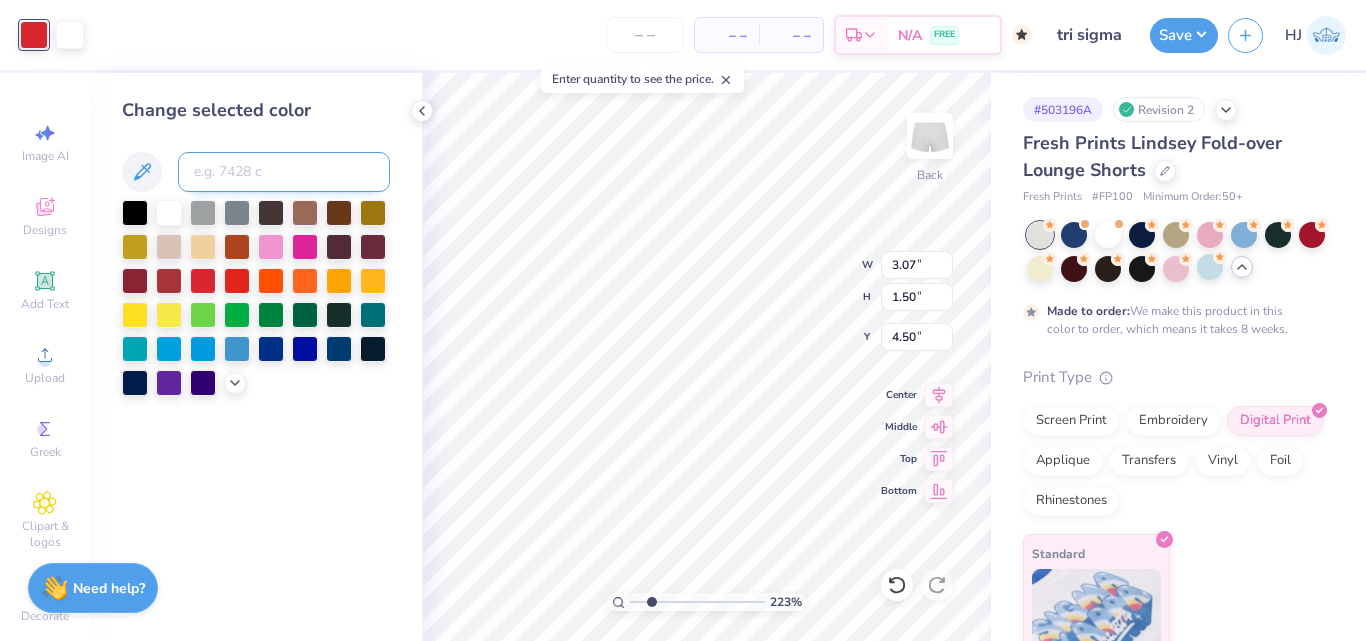click at bounding box center (284, 172) 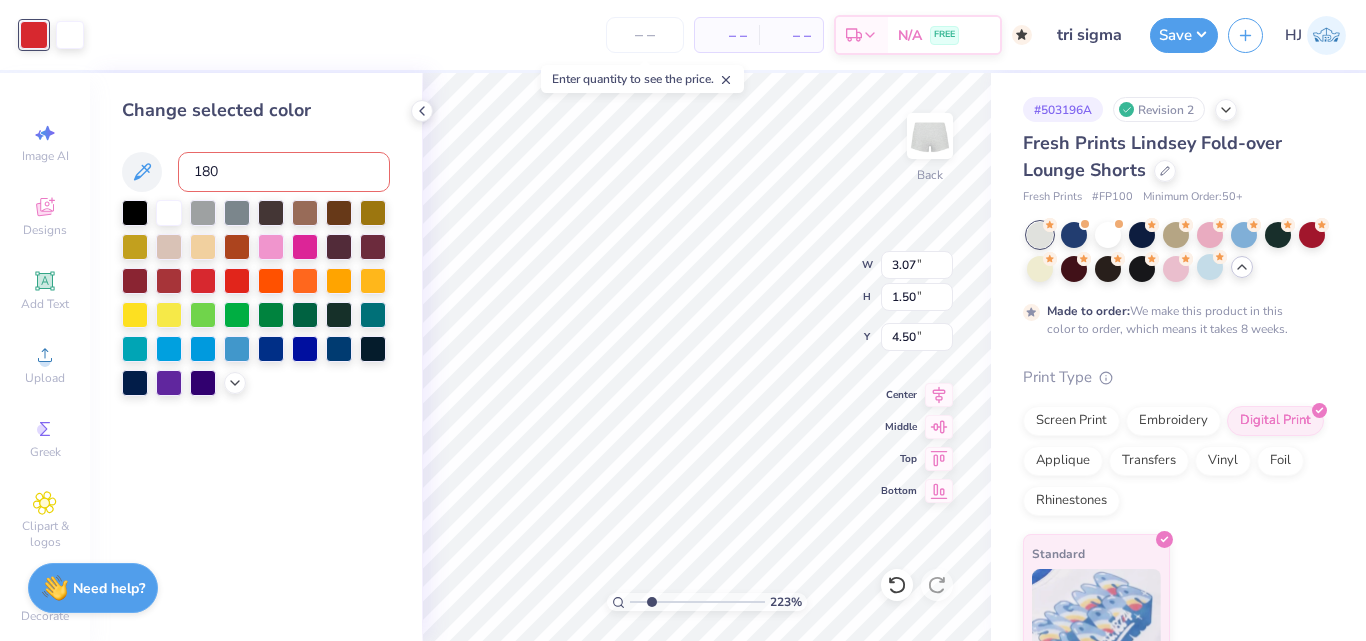 type on "1807" 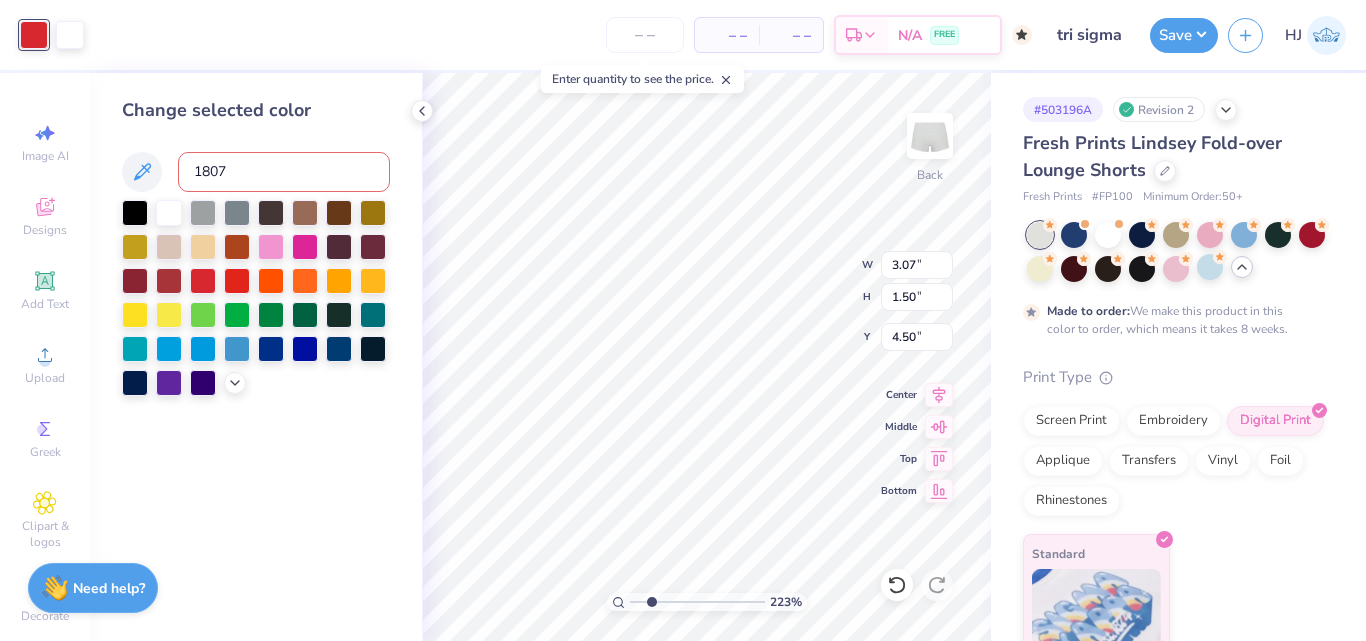 type 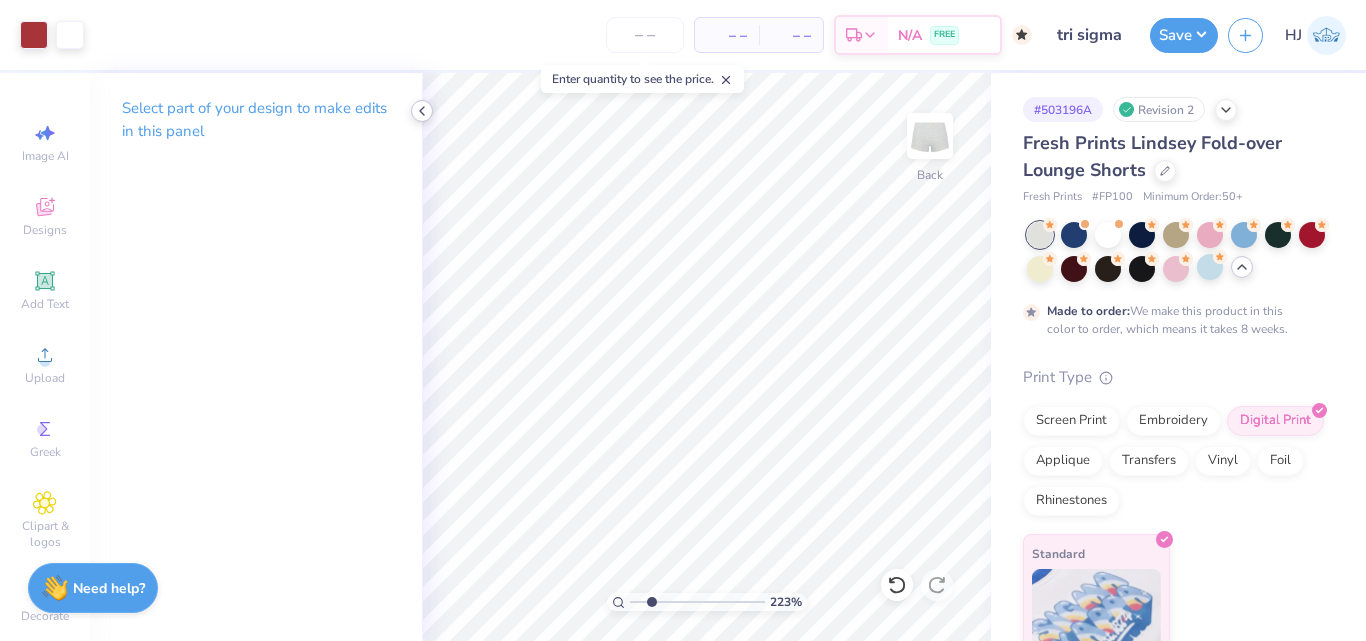 click 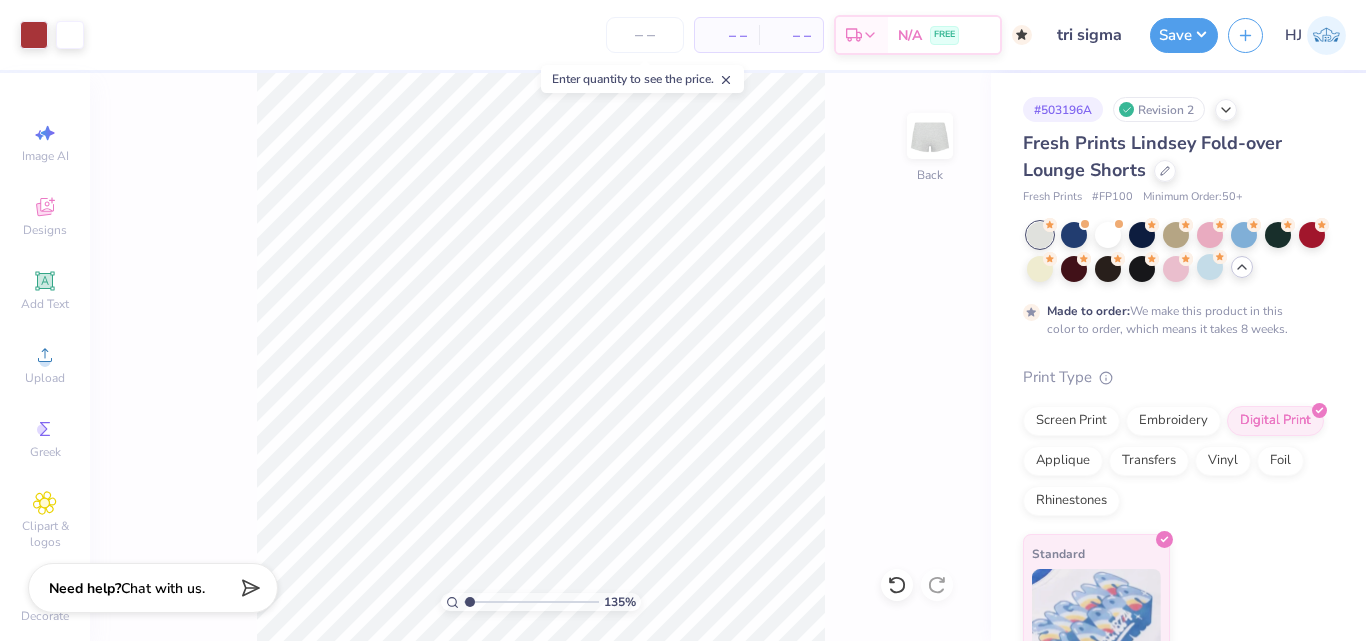 type on "1" 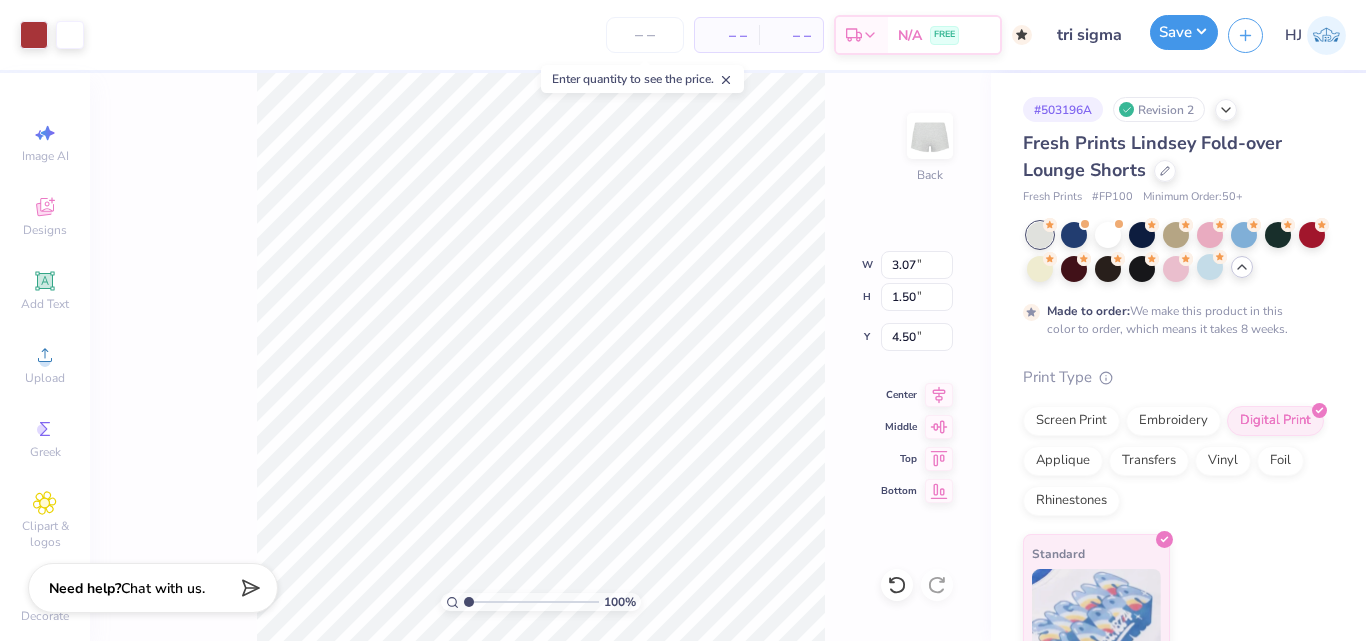 click on "Save" at bounding box center [1184, 32] 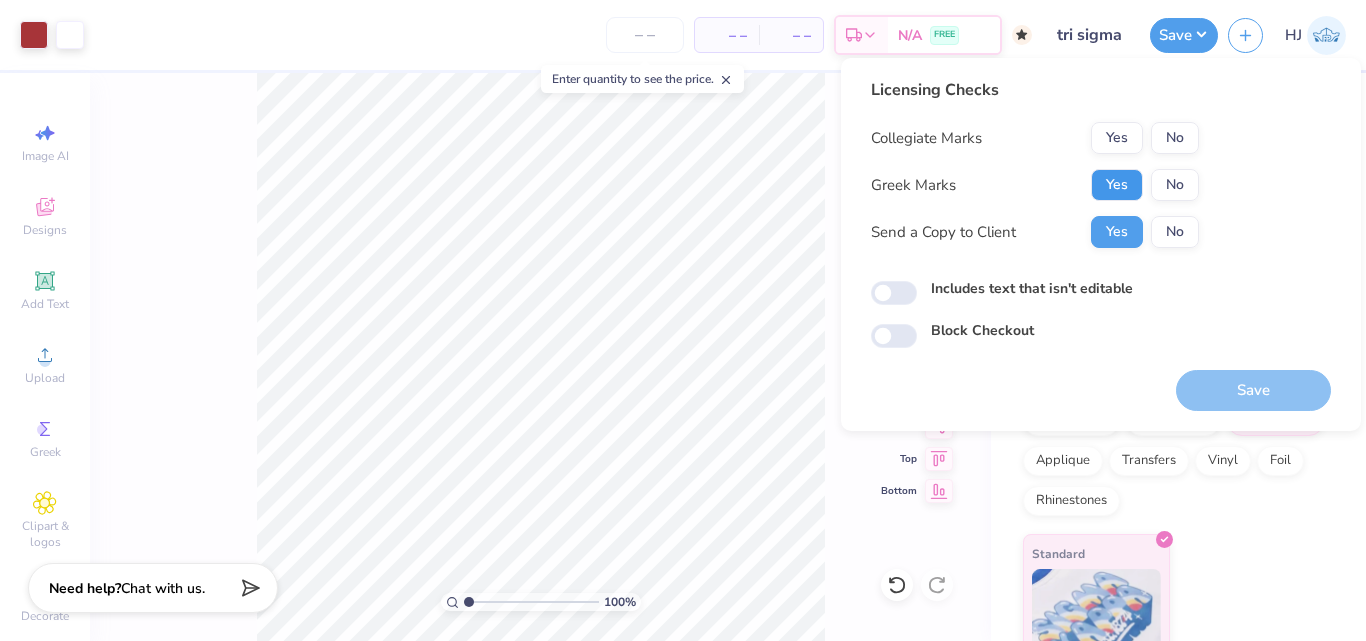 click on "Yes" at bounding box center [1117, 185] 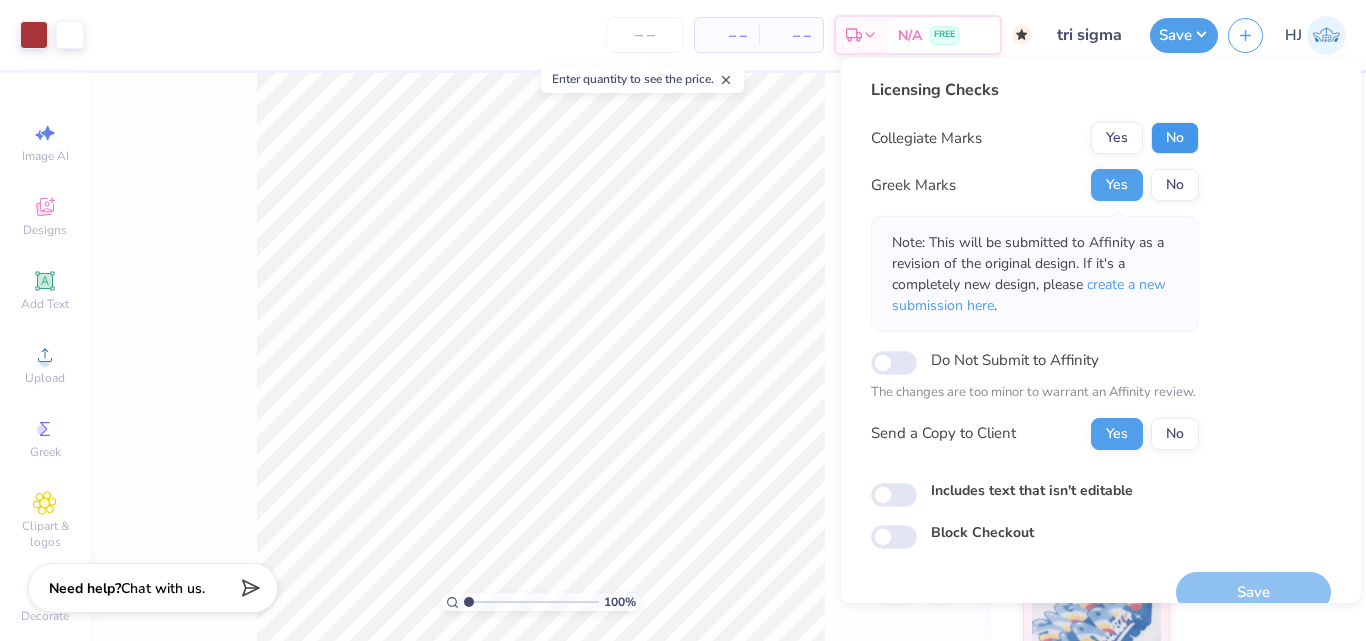 click on "No" at bounding box center (1175, 138) 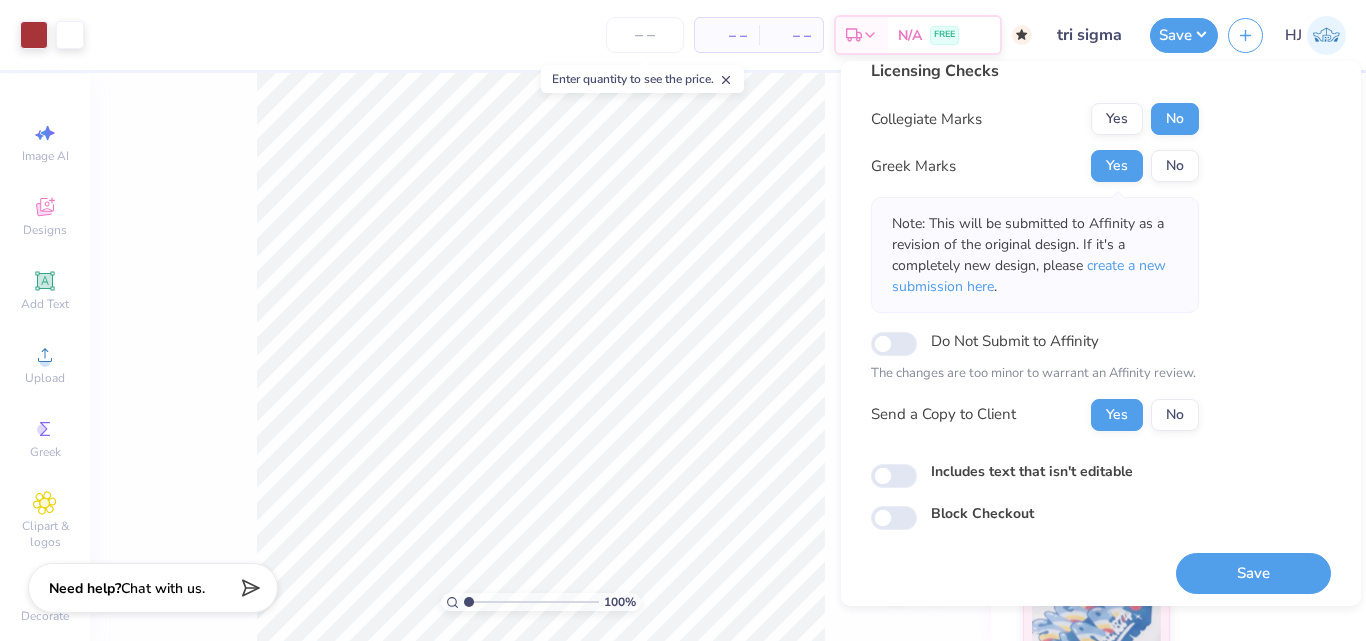 scroll, scrollTop: 29, scrollLeft: 0, axis: vertical 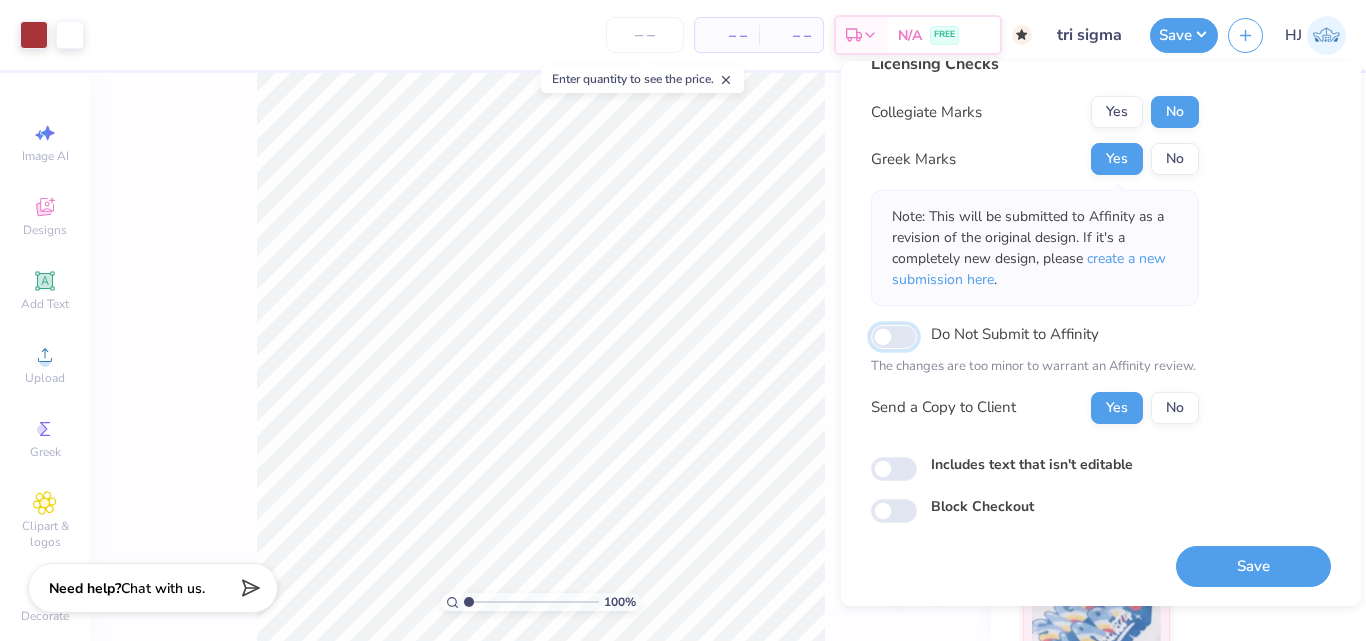 click on "Do Not Submit to Affinity" at bounding box center (894, 337) 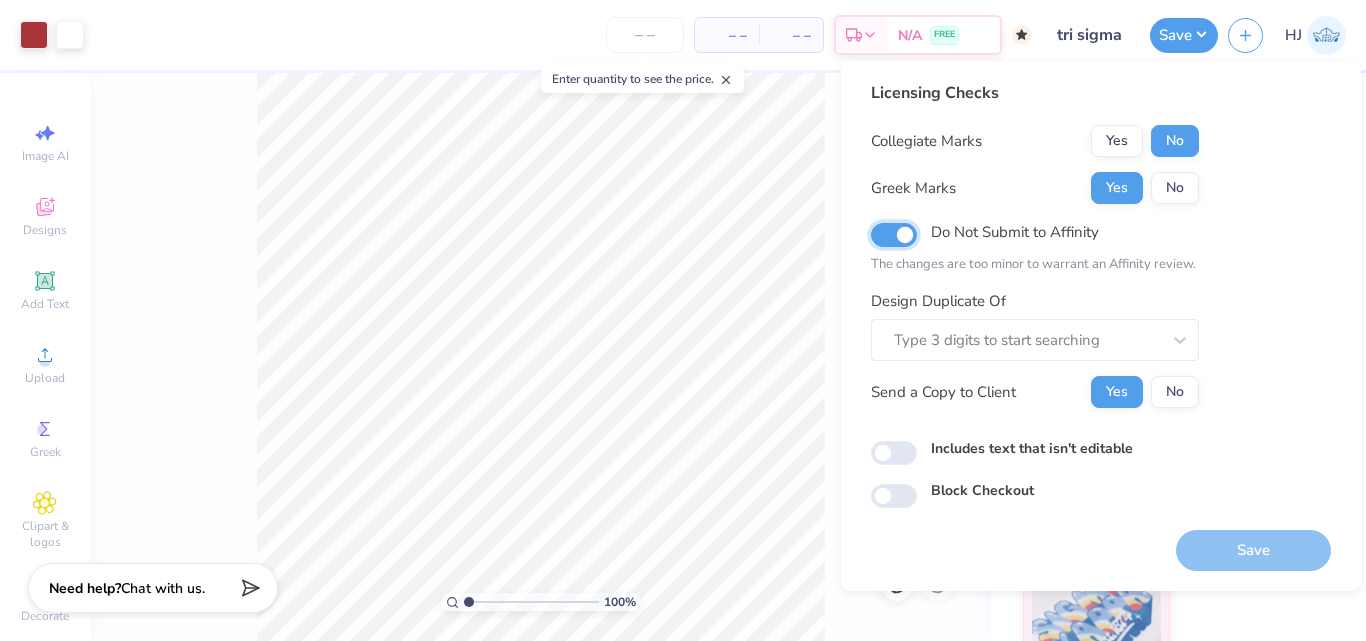 scroll, scrollTop: 0, scrollLeft: 0, axis: both 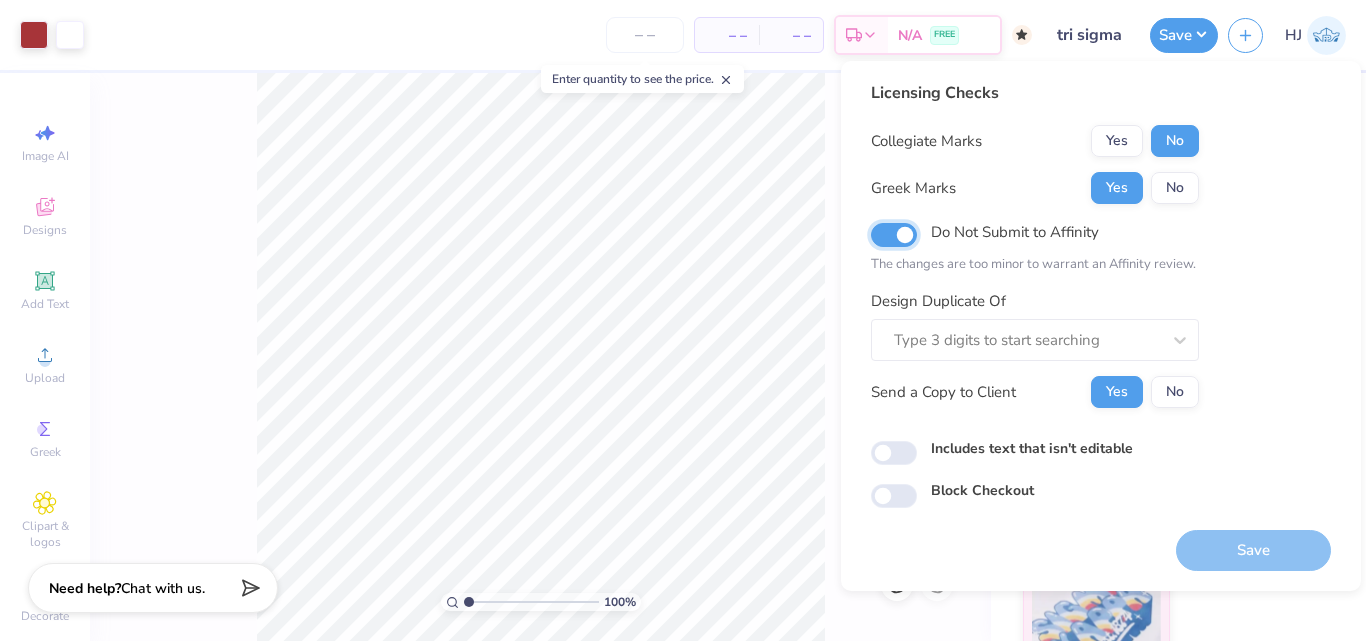 click on "Do Not Submit to Affinity" at bounding box center [894, 235] 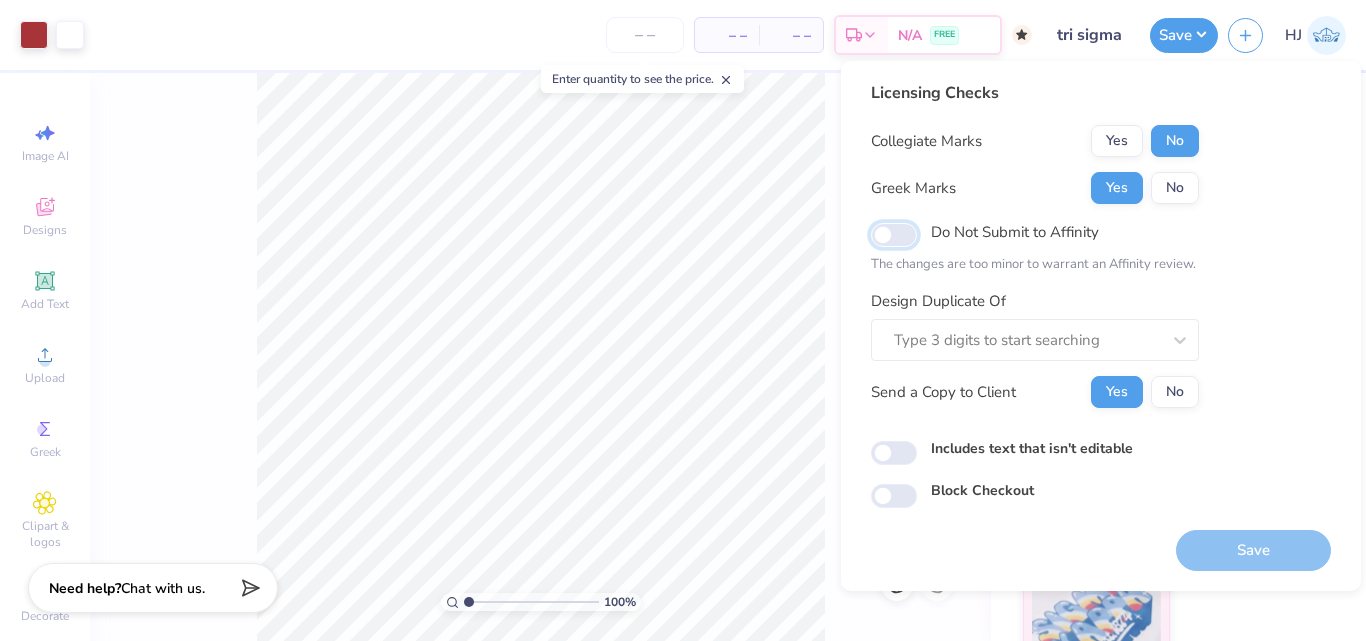 checkbox on "false" 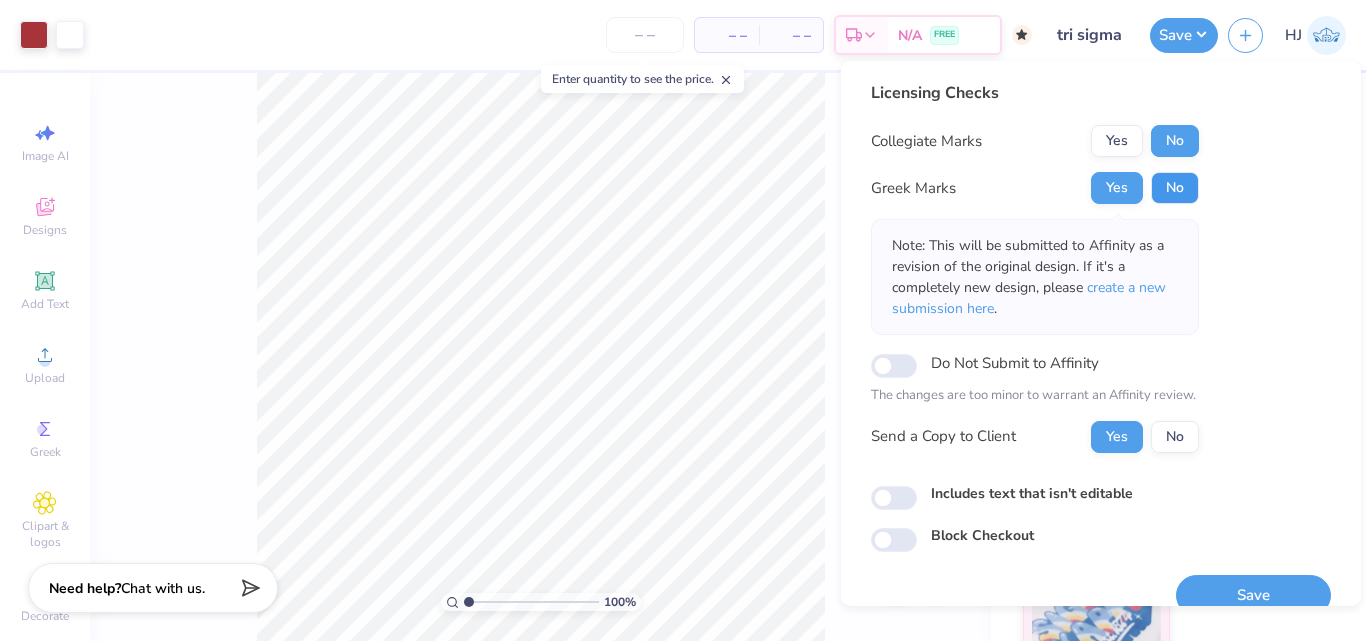 click on "No" at bounding box center [1175, 188] 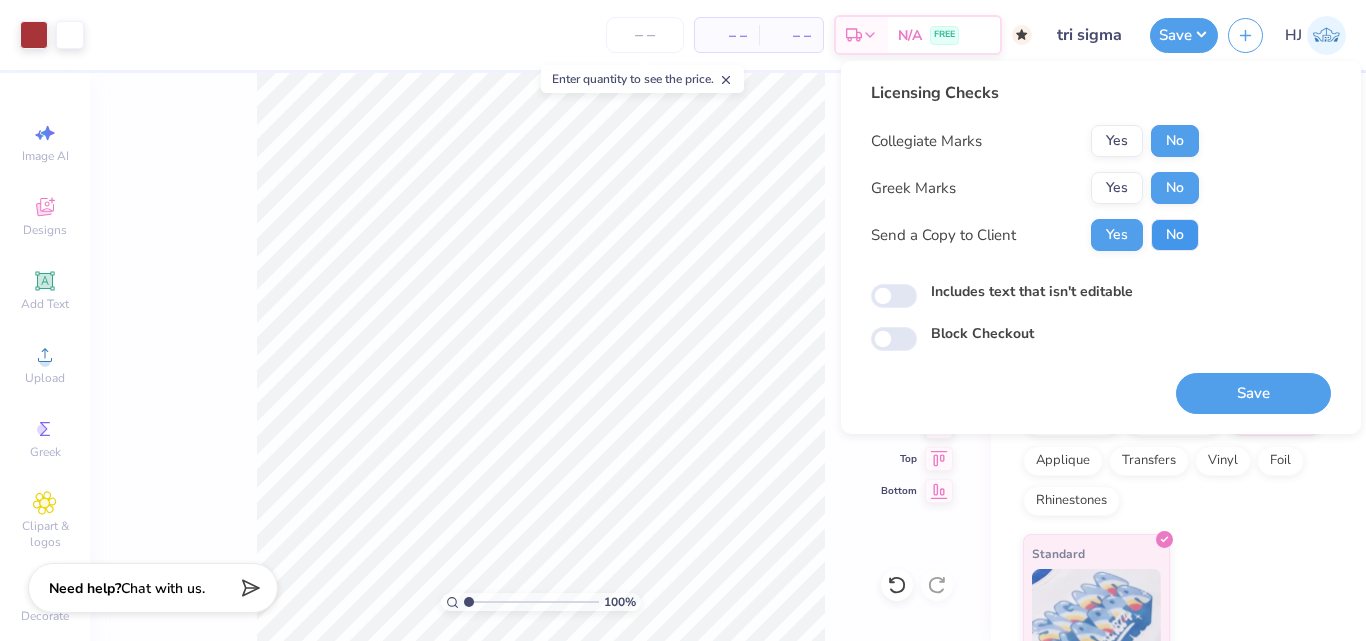 click on "No" at bounding box center [1175, 235] 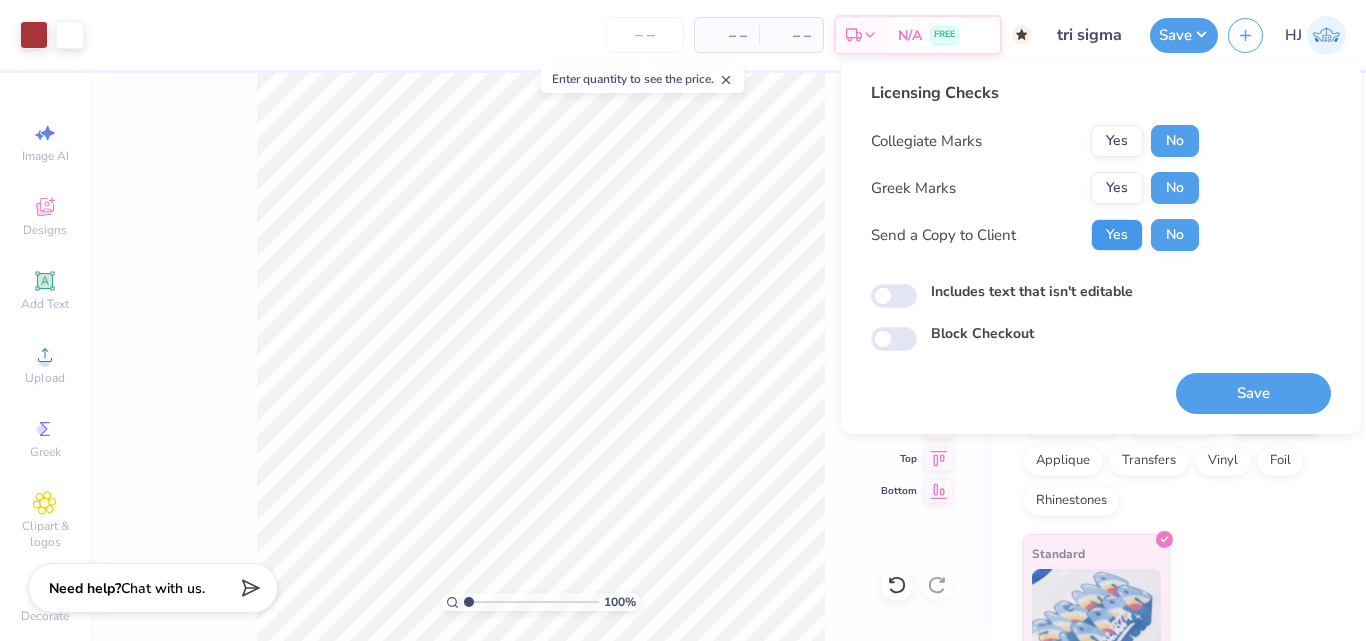 click on "Yes" at bounding box center (1117, 235) 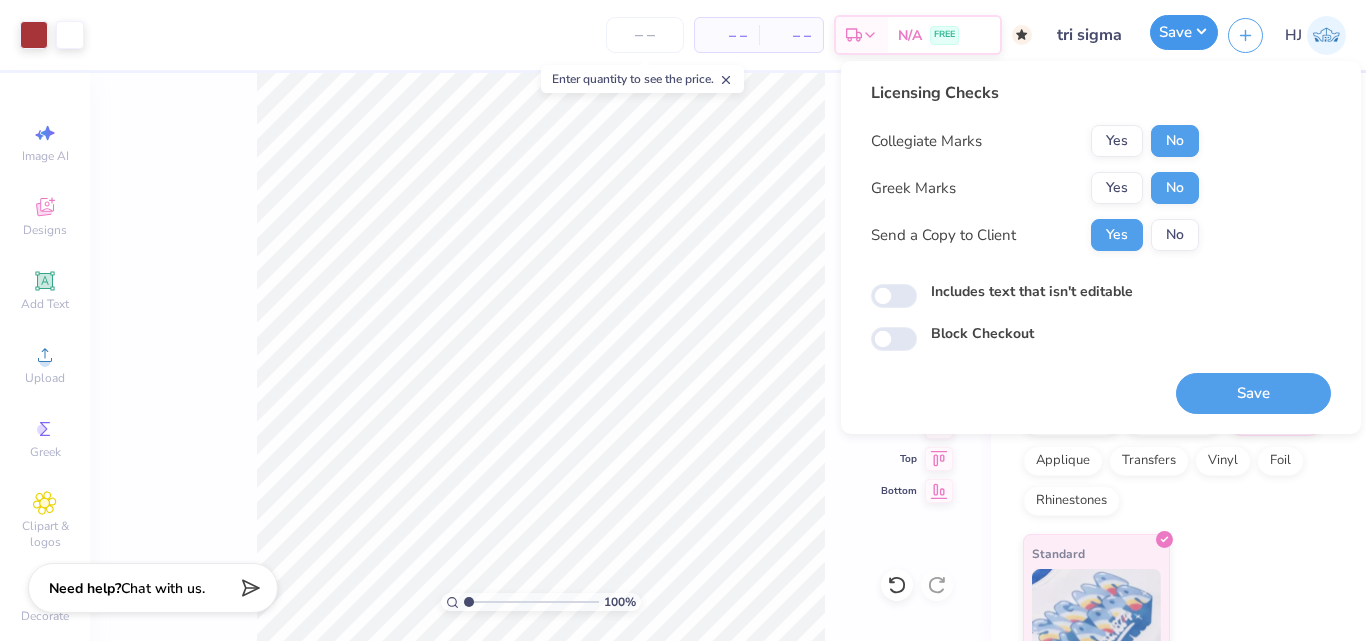click on "Save" at bounding box center (1184, 32) 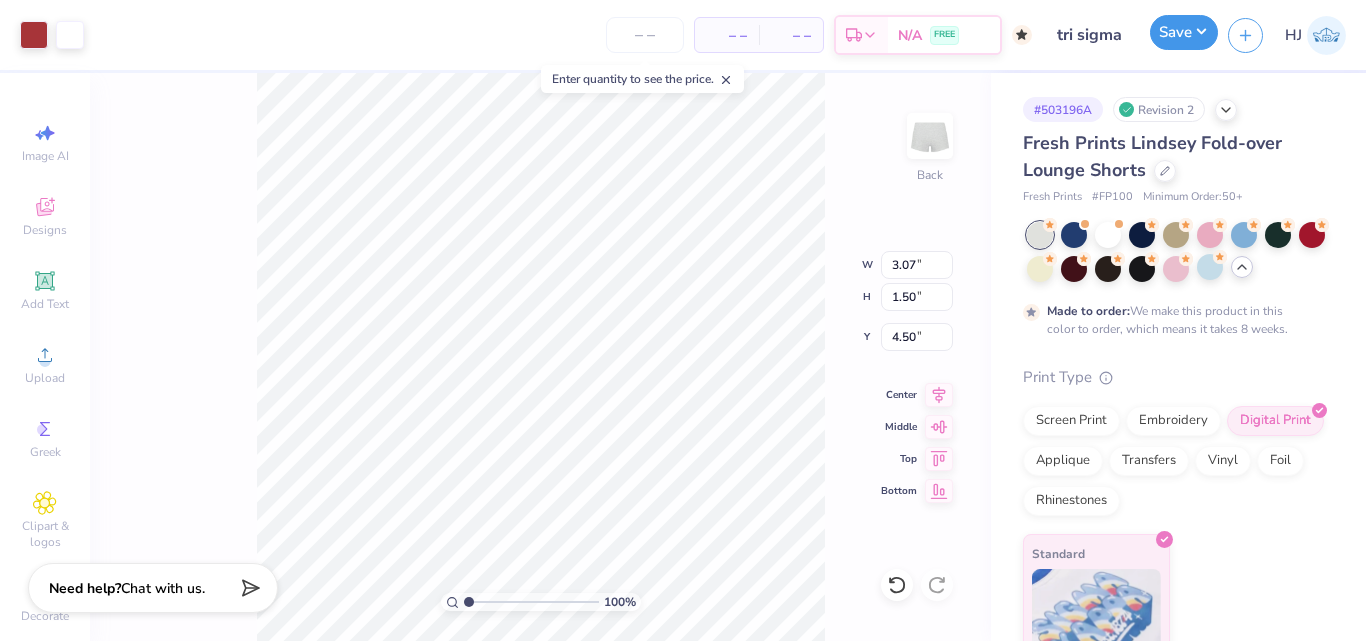 click on "Save" at bounding box center [1184, 32] 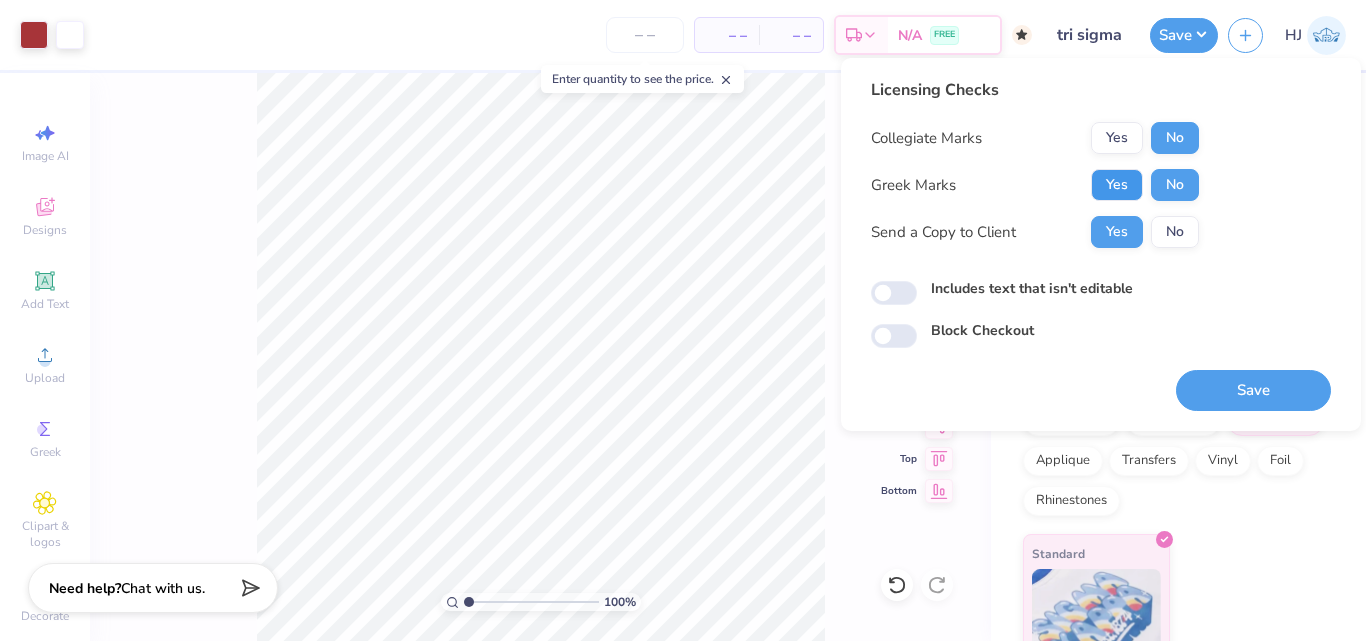 click on "Yes" at bounding box center (1117, 185) 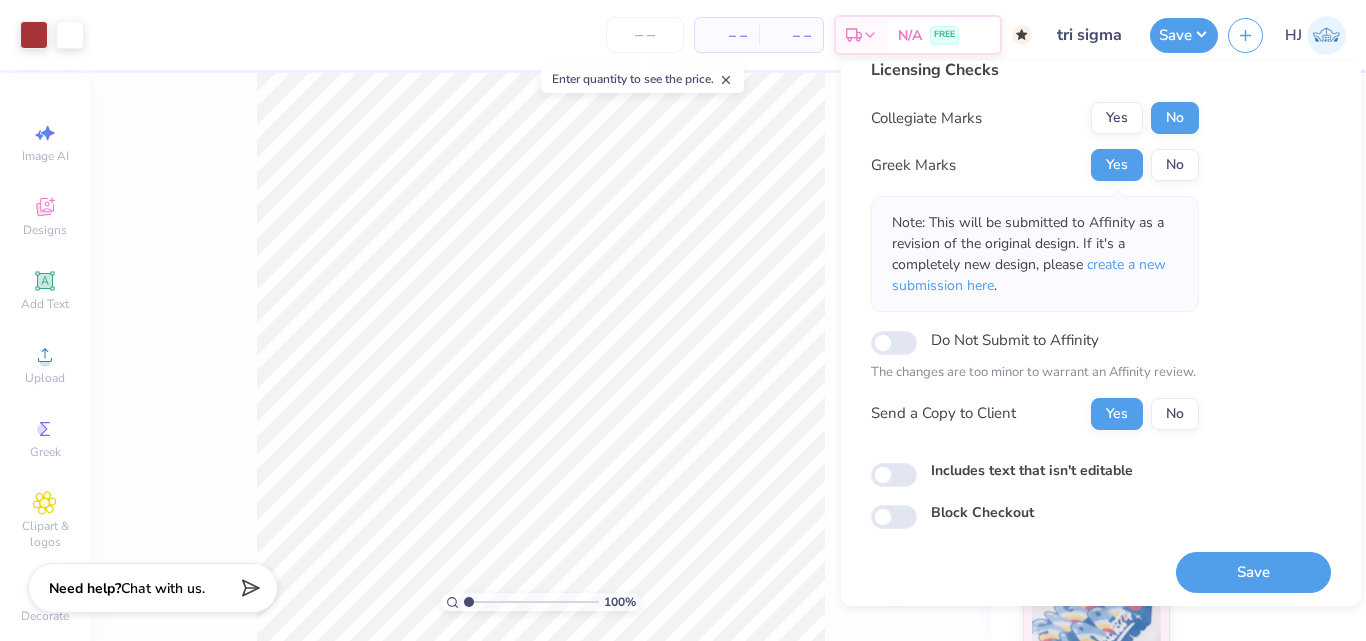 scroll, scrollTop: 29, scrollLeft: 0, axis: vertical 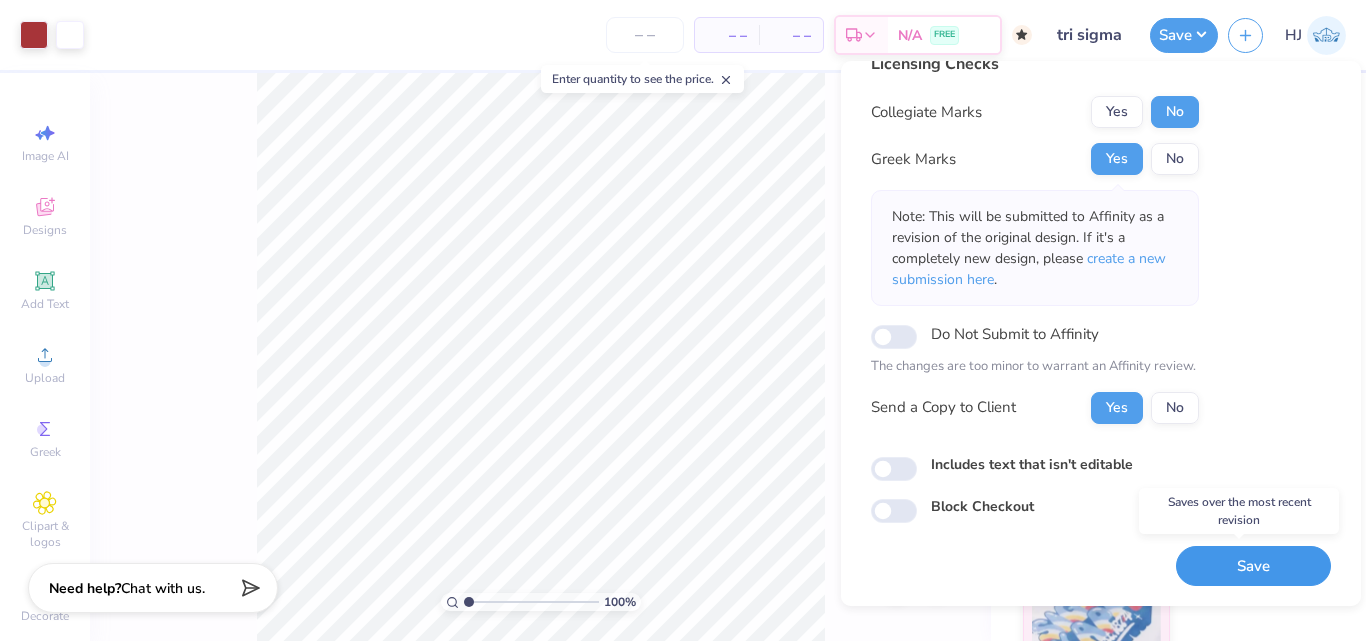 click on "Save" at bounding box center (1253, 566) 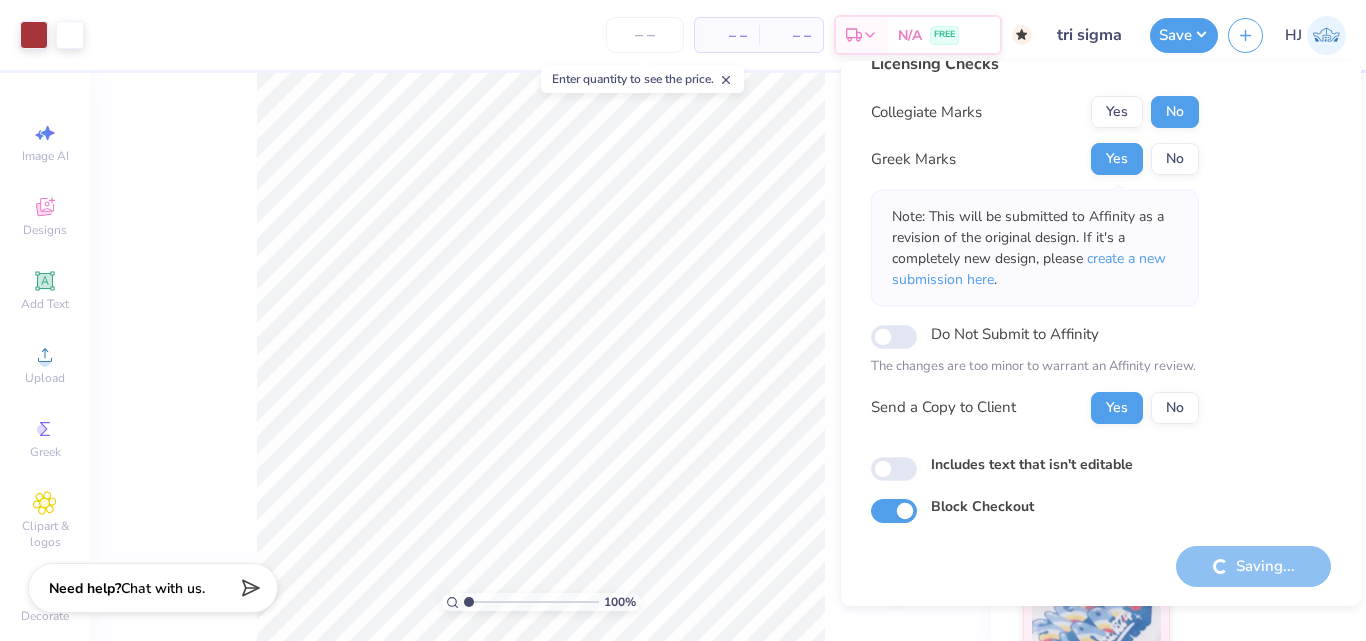 checkbox on "true" 